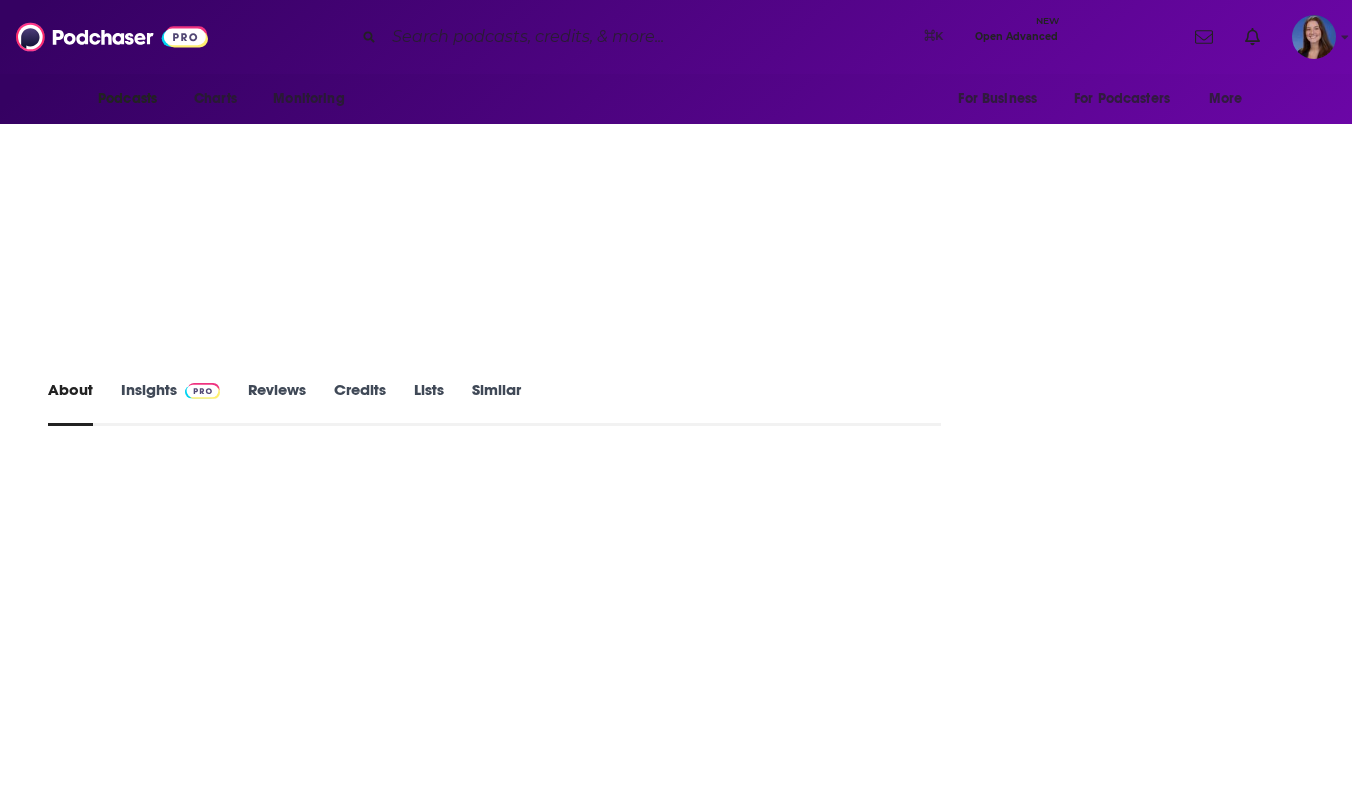 scroll, scrollTop: 26, scrollLeft: 0, axis: vertical 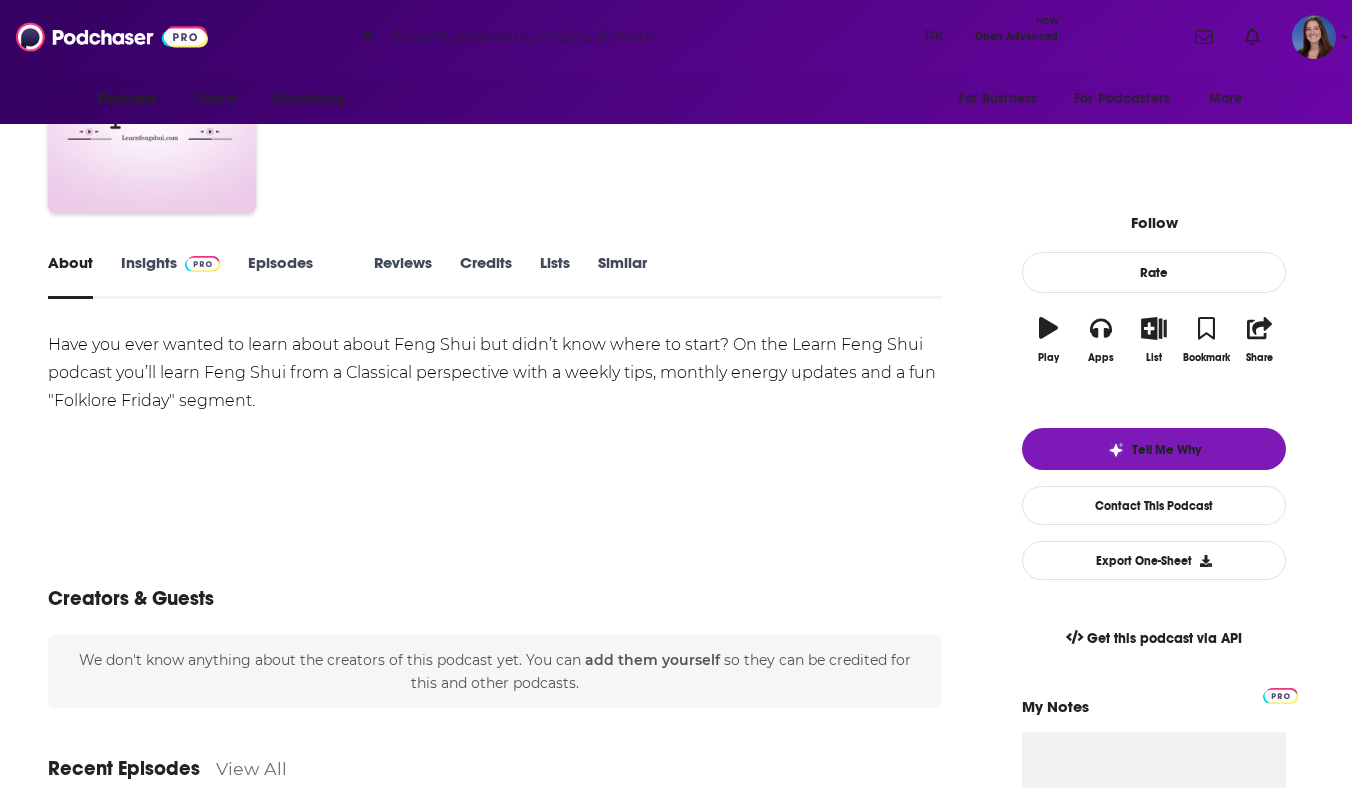 click on "Episodes 415" at bounding box center [297, 276] 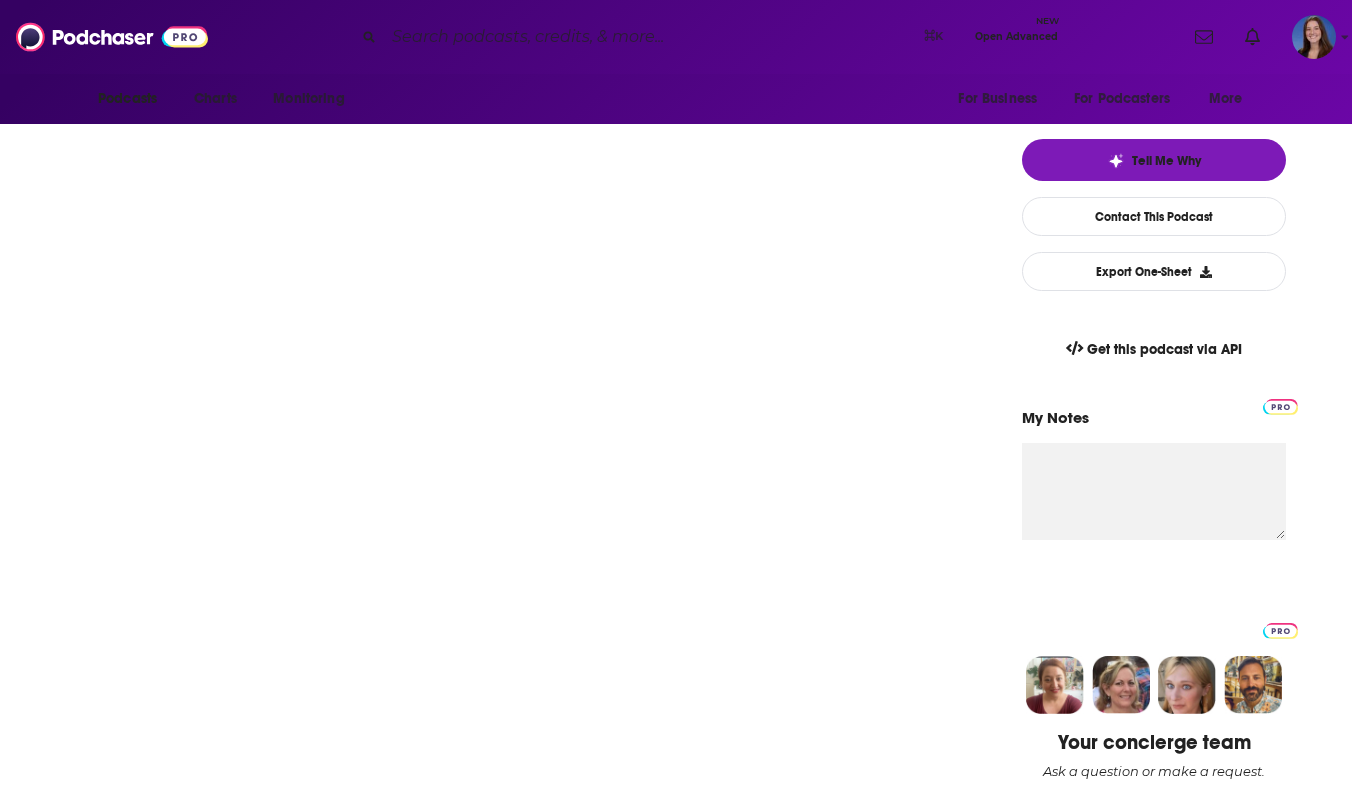scroll, scrollTop: 420, scrollLeft: 0, axis: vertical 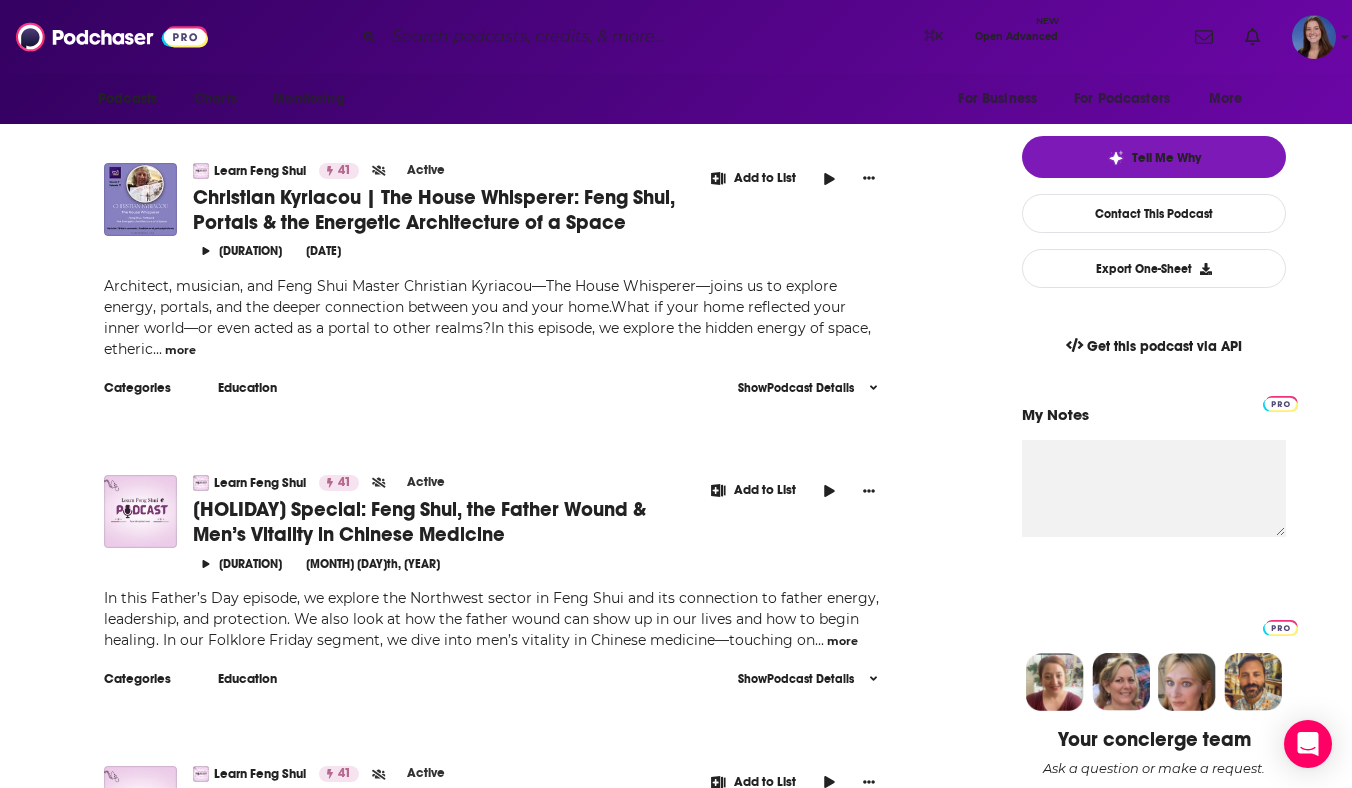 click on "more" at bounding box center [180, 350] 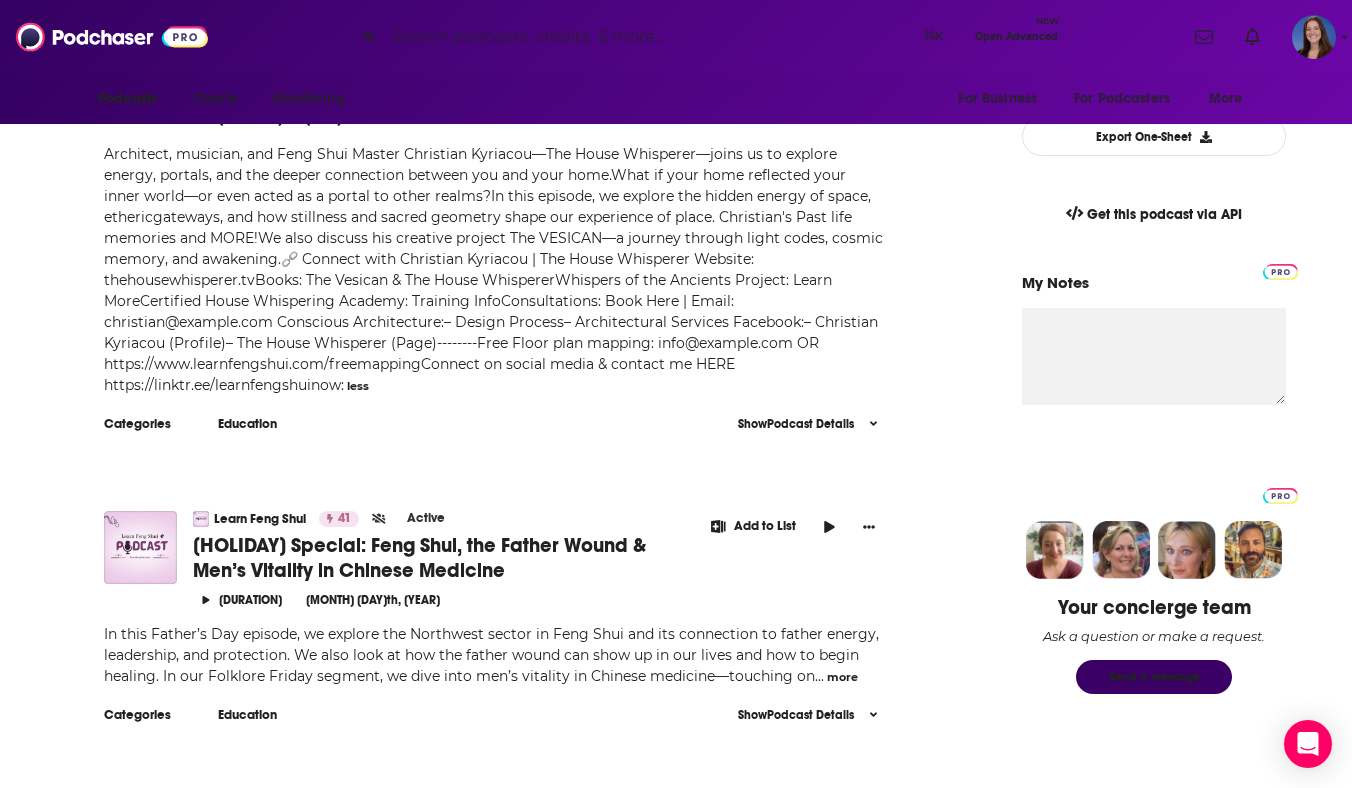 scroll, scrollTop: 546, scrollLeft: 0, axis: vertical 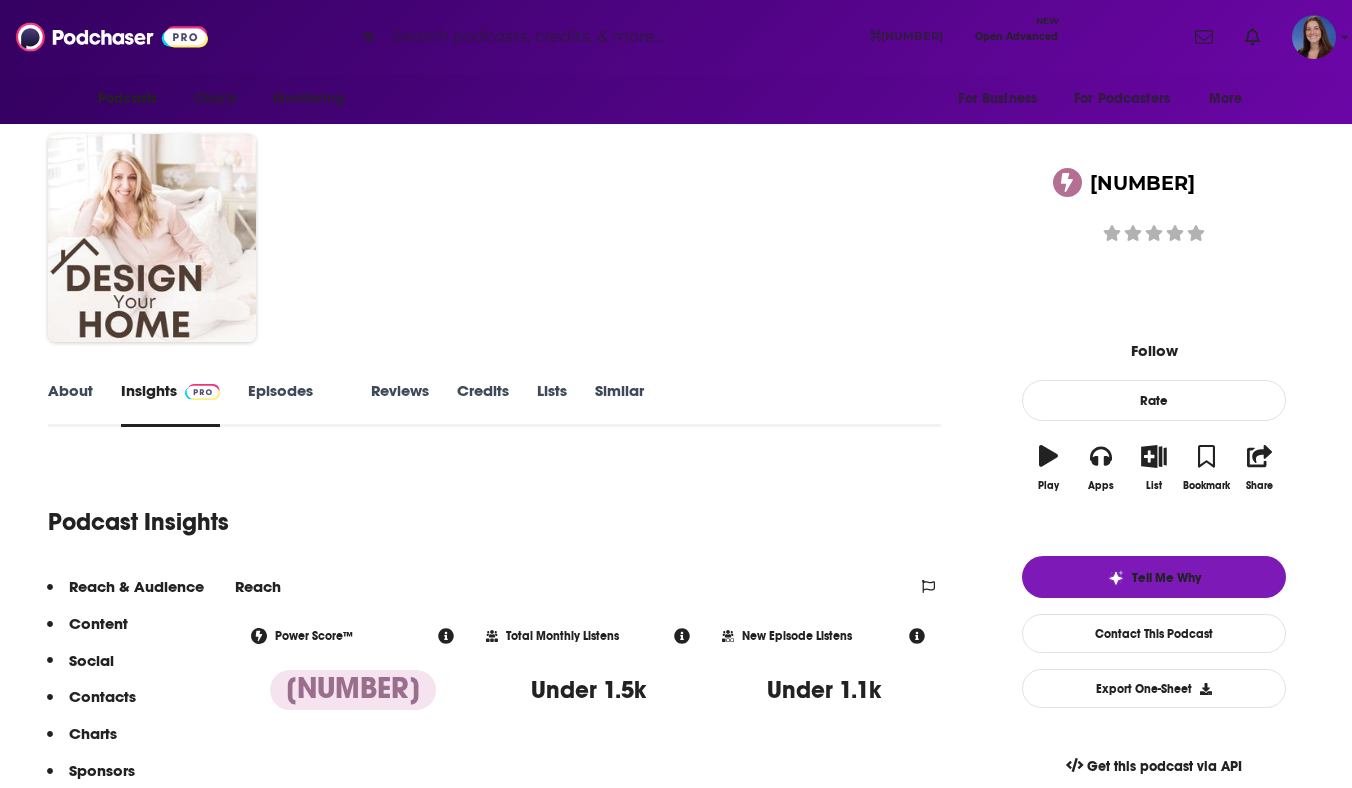 click on "Episodes [NUMBER]" at bounding box center [295, 404] 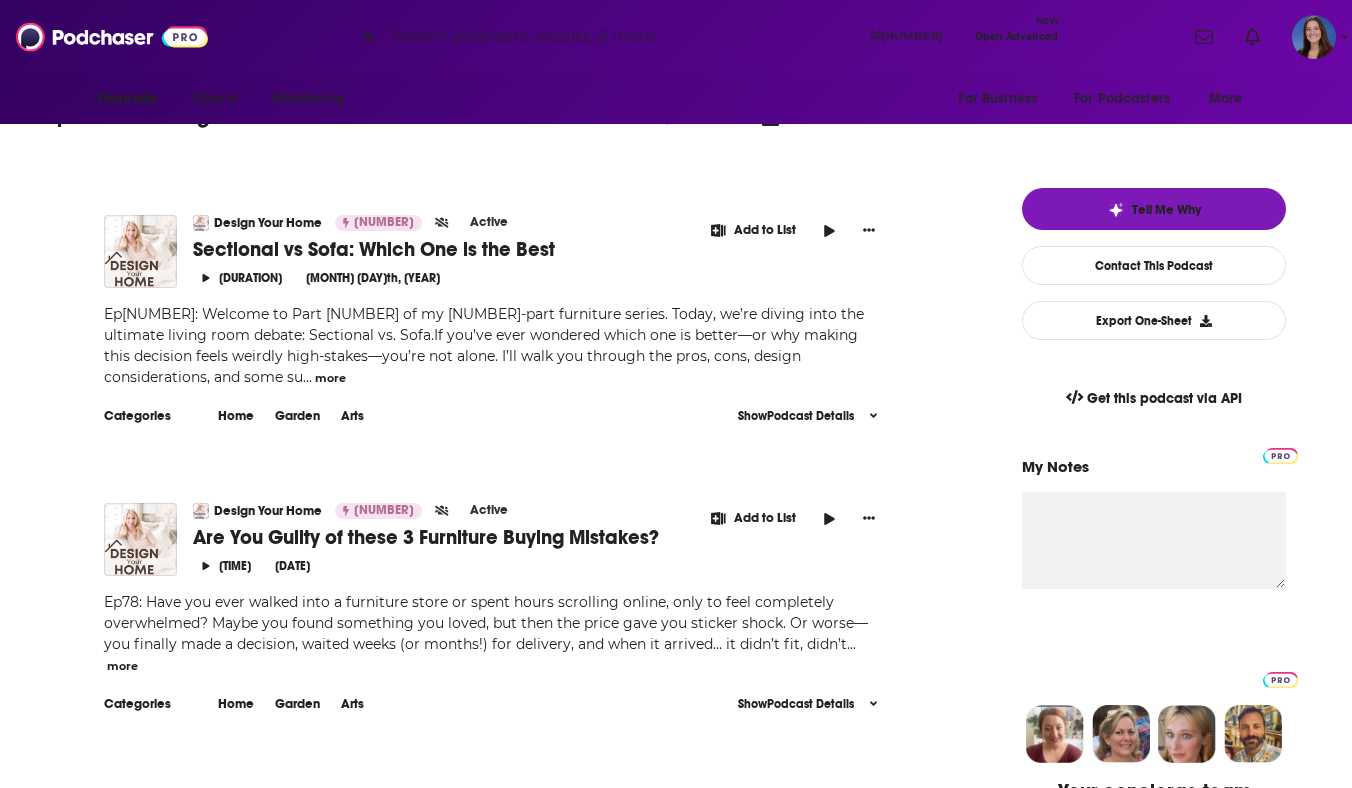 scroll, scrollTop: 374, scrollLeft: 0, axis: vertical 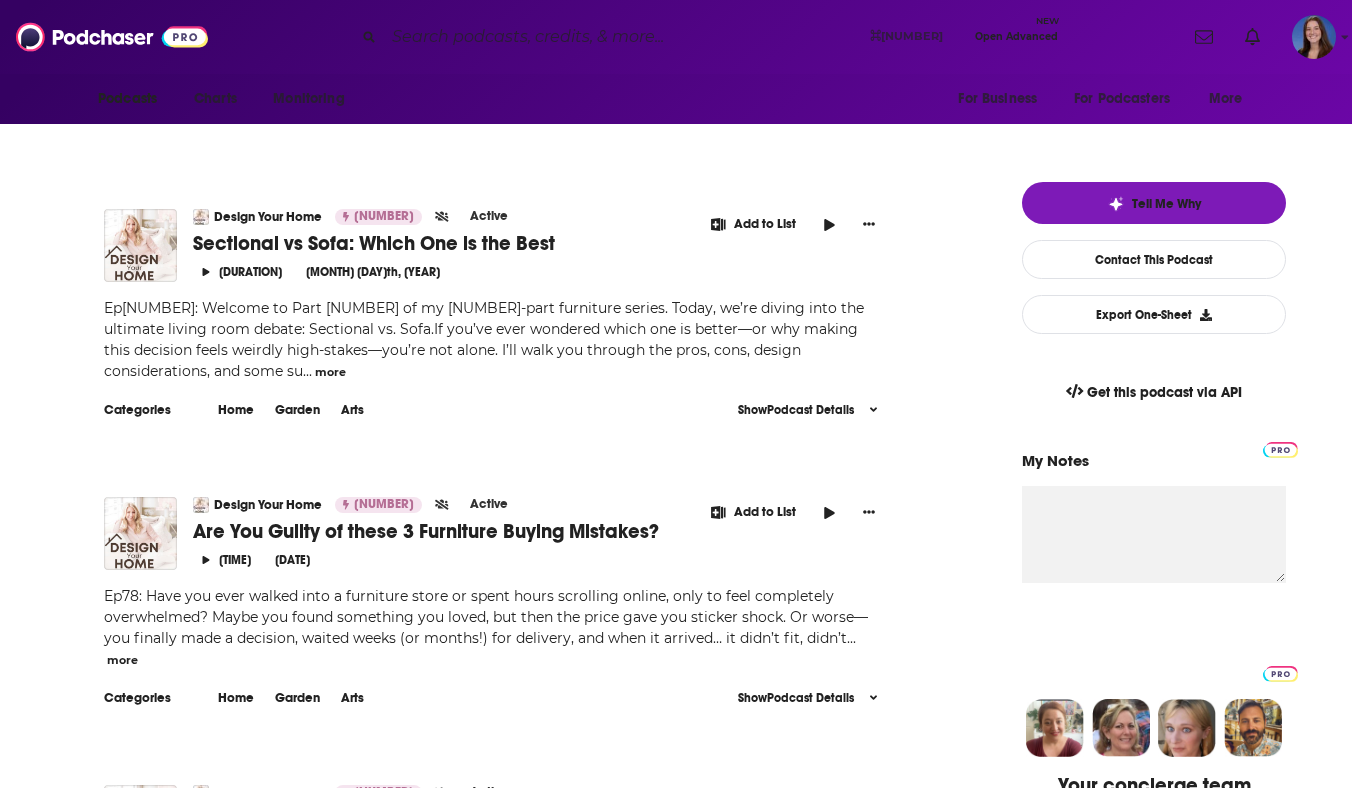 click on "more" at bounding box center (330, 372) 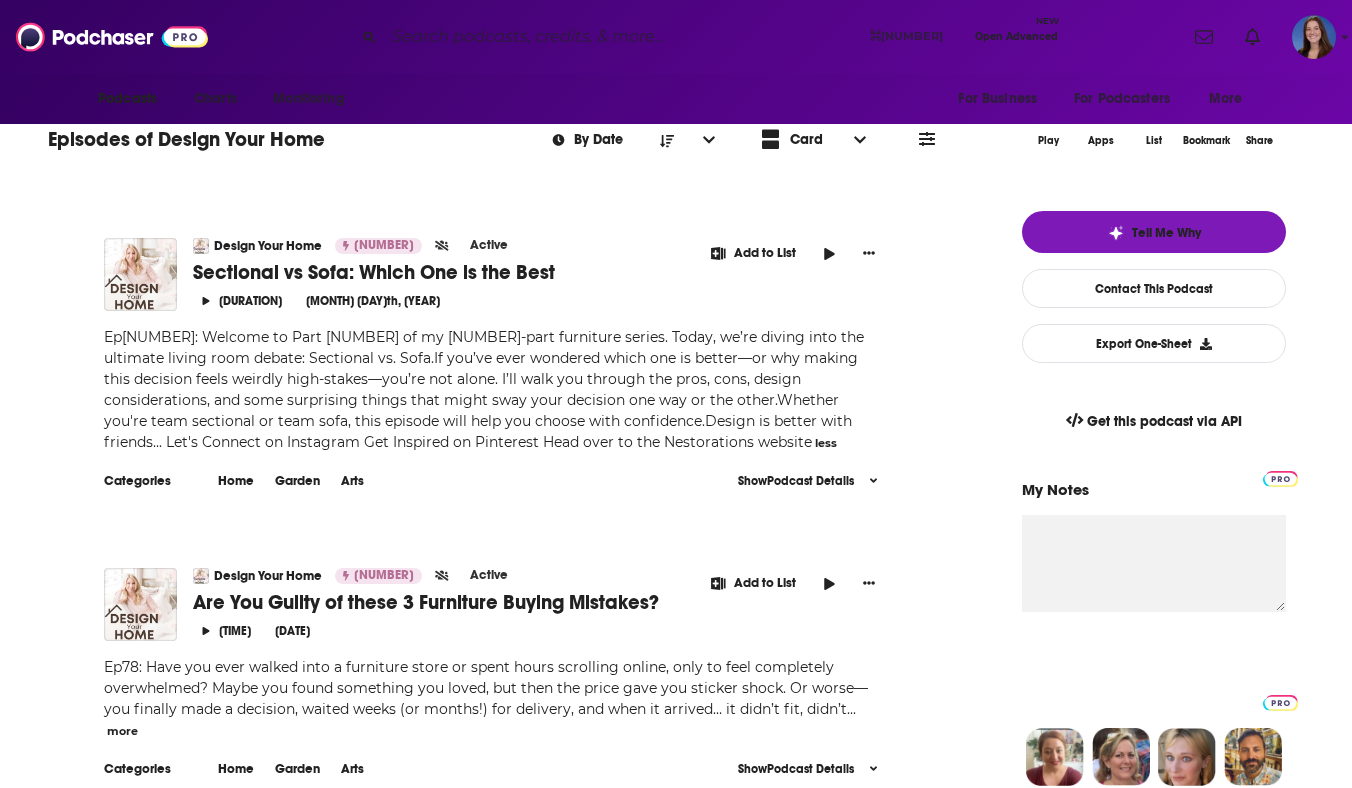 scroll, scrollTop: 348, scrollLeft: 0, axis: vertical 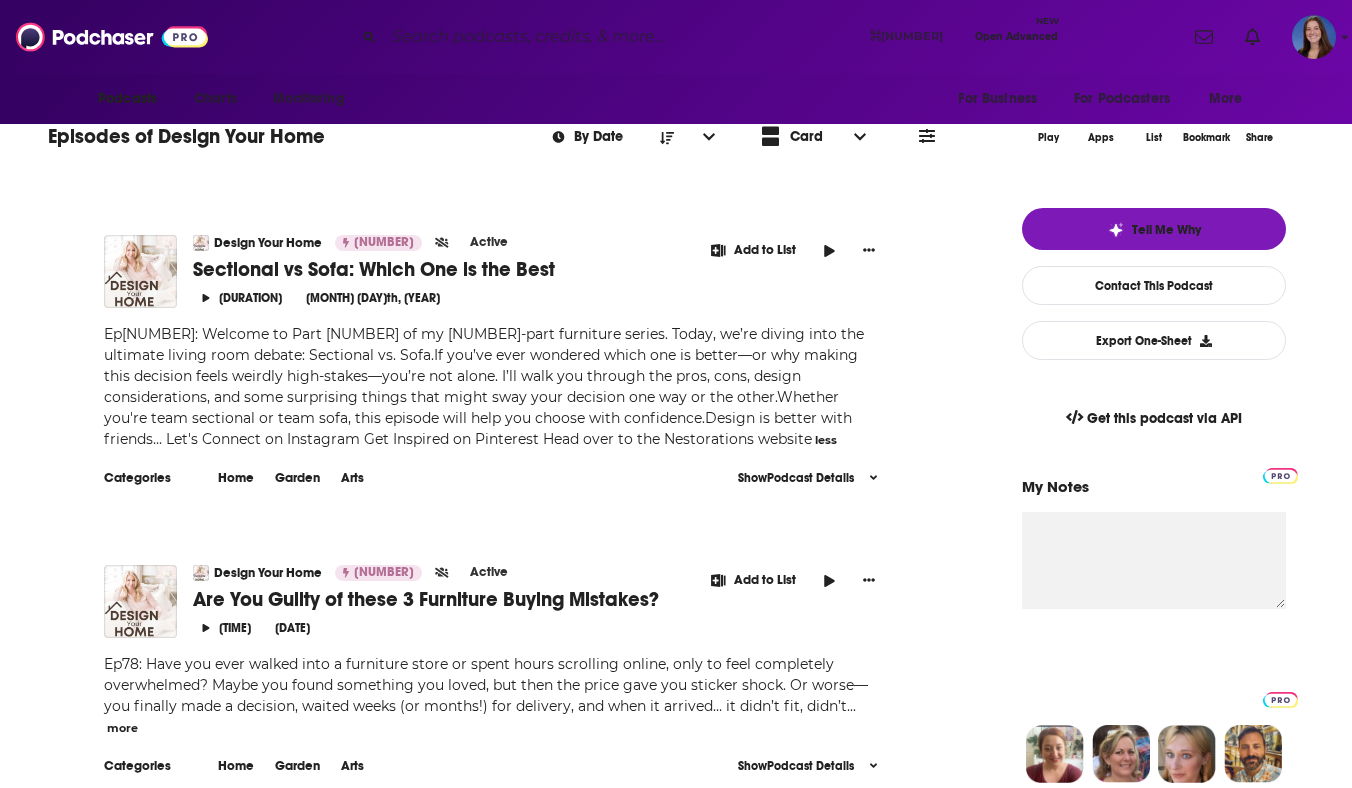 click on "less" at bounding box center (826, 440) 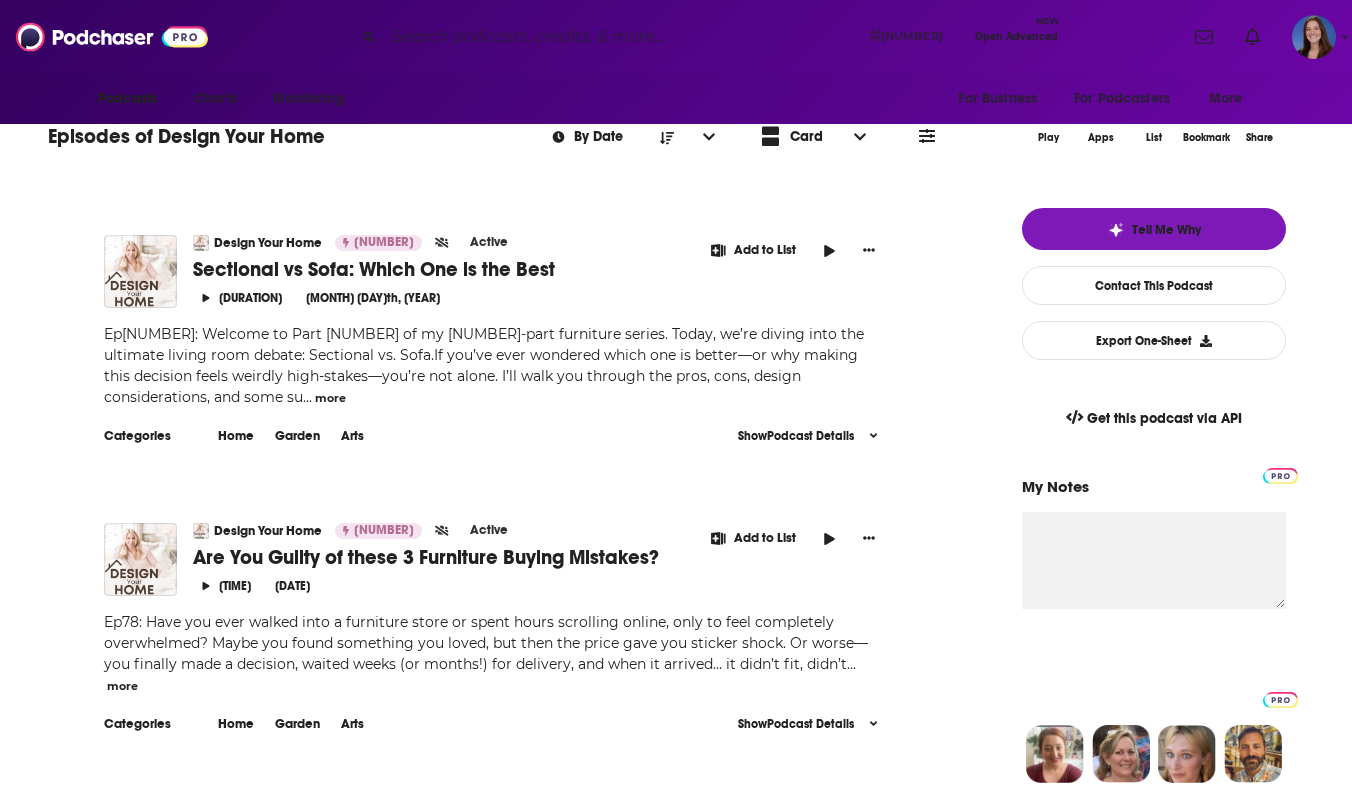 click on "more" at bounding box center (330, 398) 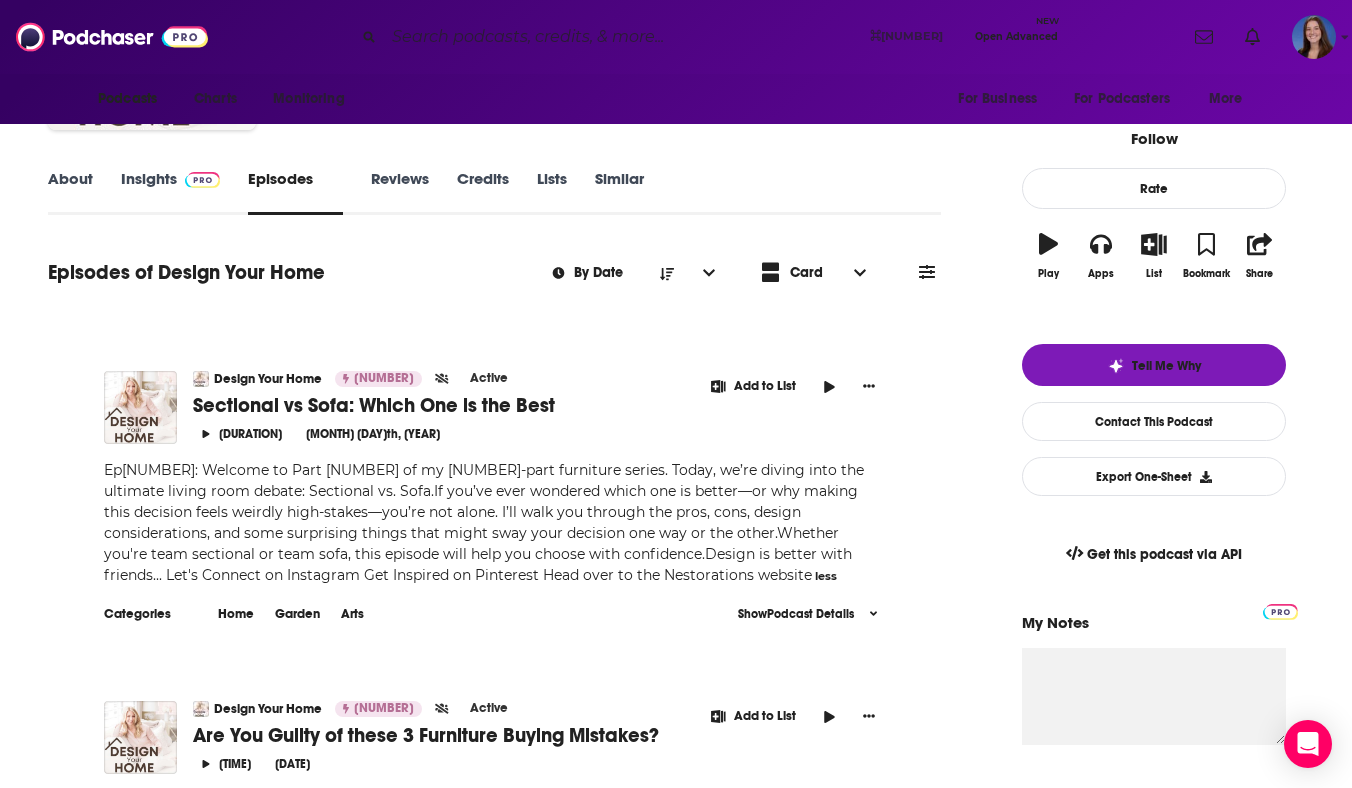 scroll, scrollTop: 0, scrollLeft: 0, axis: both 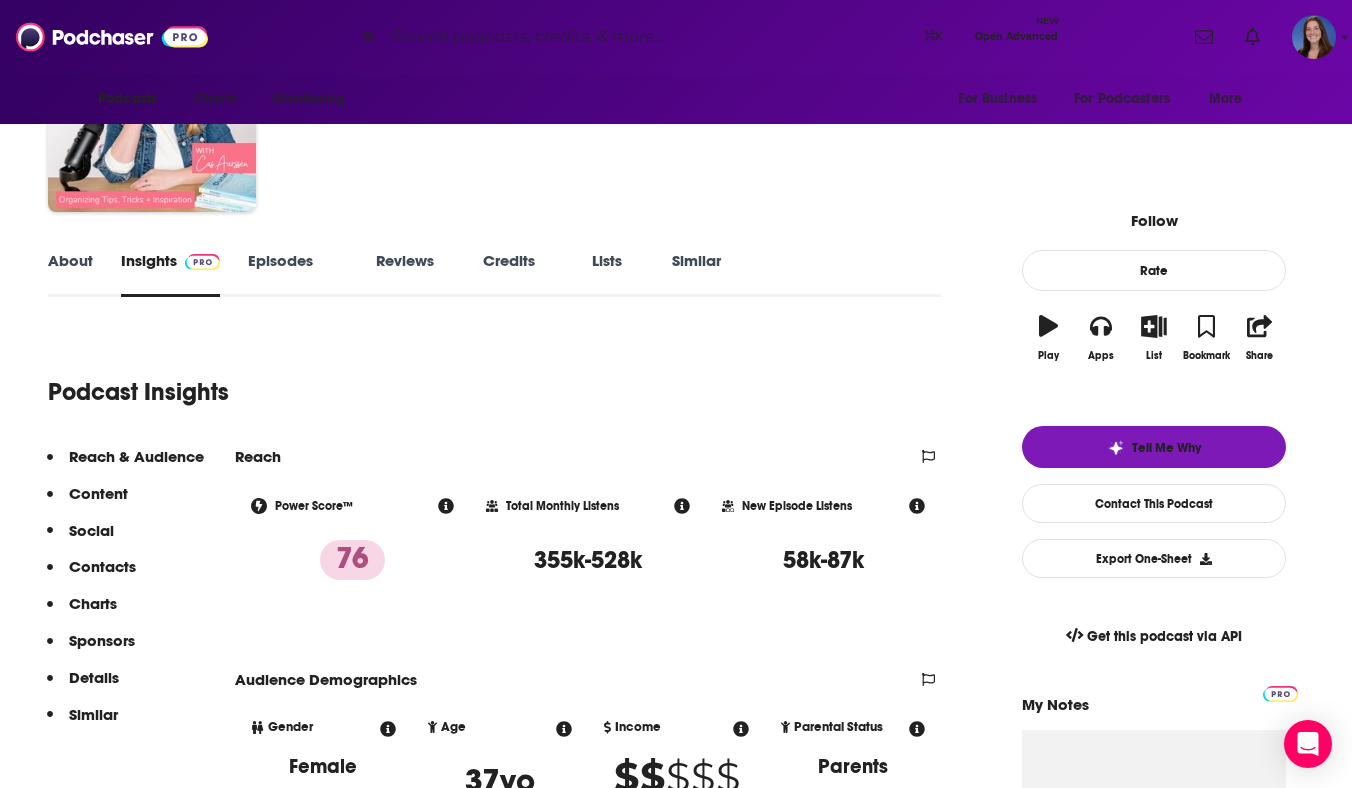 click on "About" at bounding box center (70, 274) 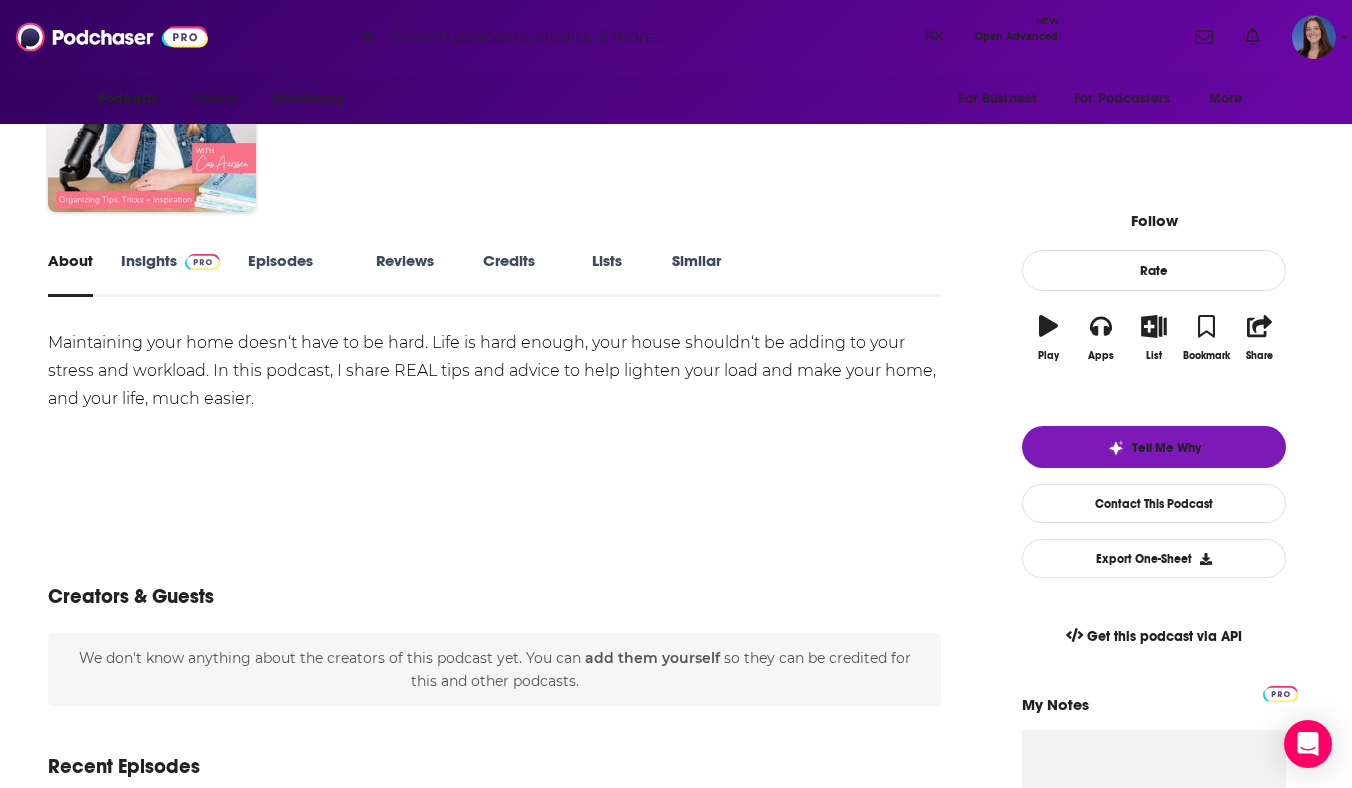scroll, scrollTop: 0, scrollLeft: 0, axis: both 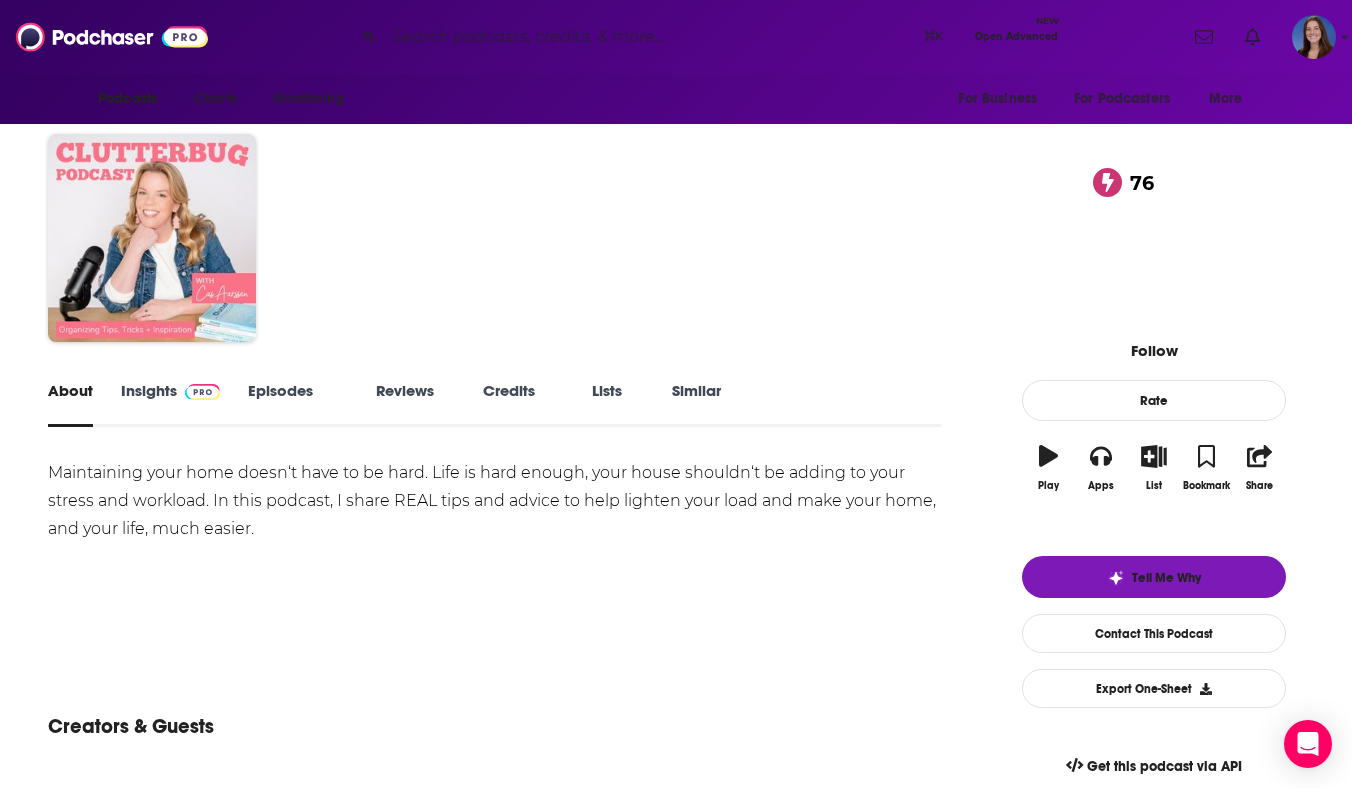 click on "Episodes 283" at bounding box center (298, 404) 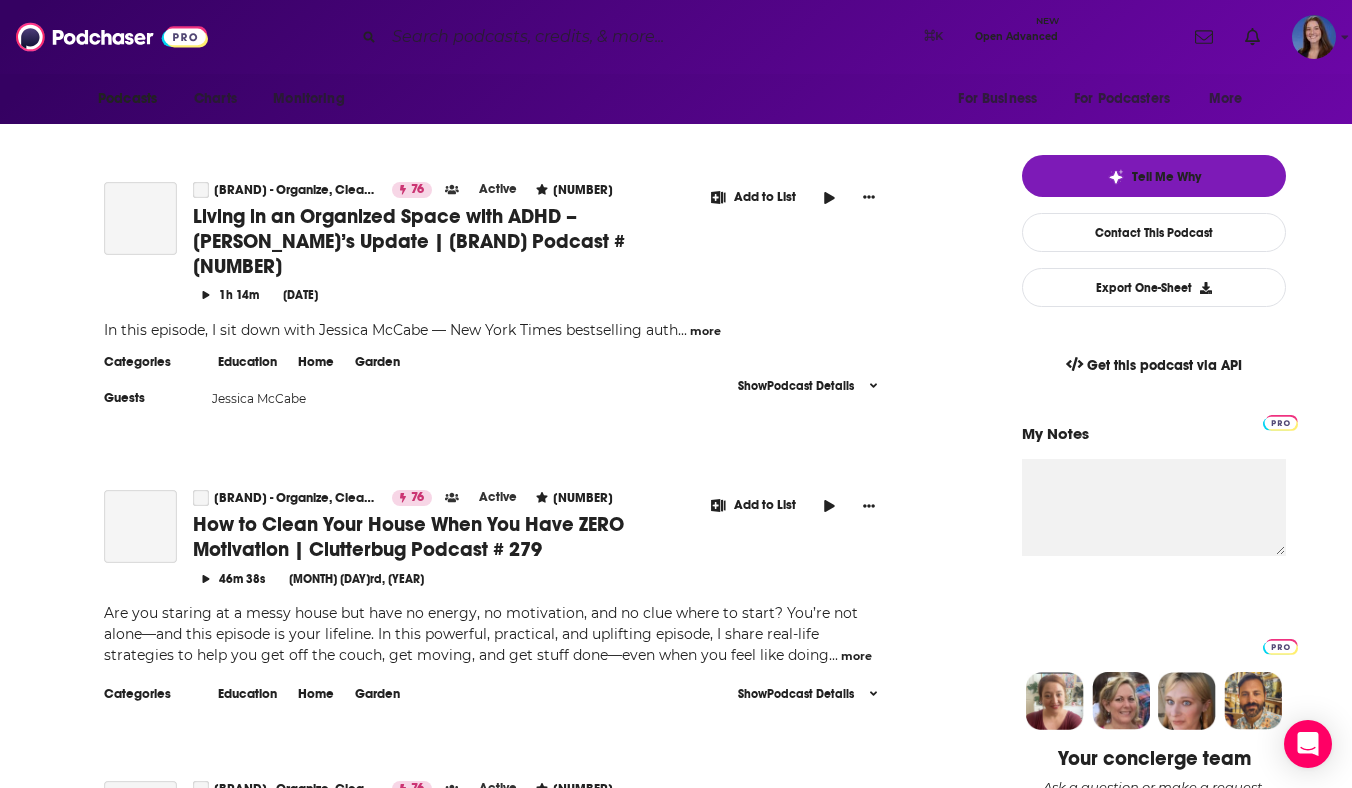 scroll, scrollTop: 405, scrollLeft: 0, axis: vertical 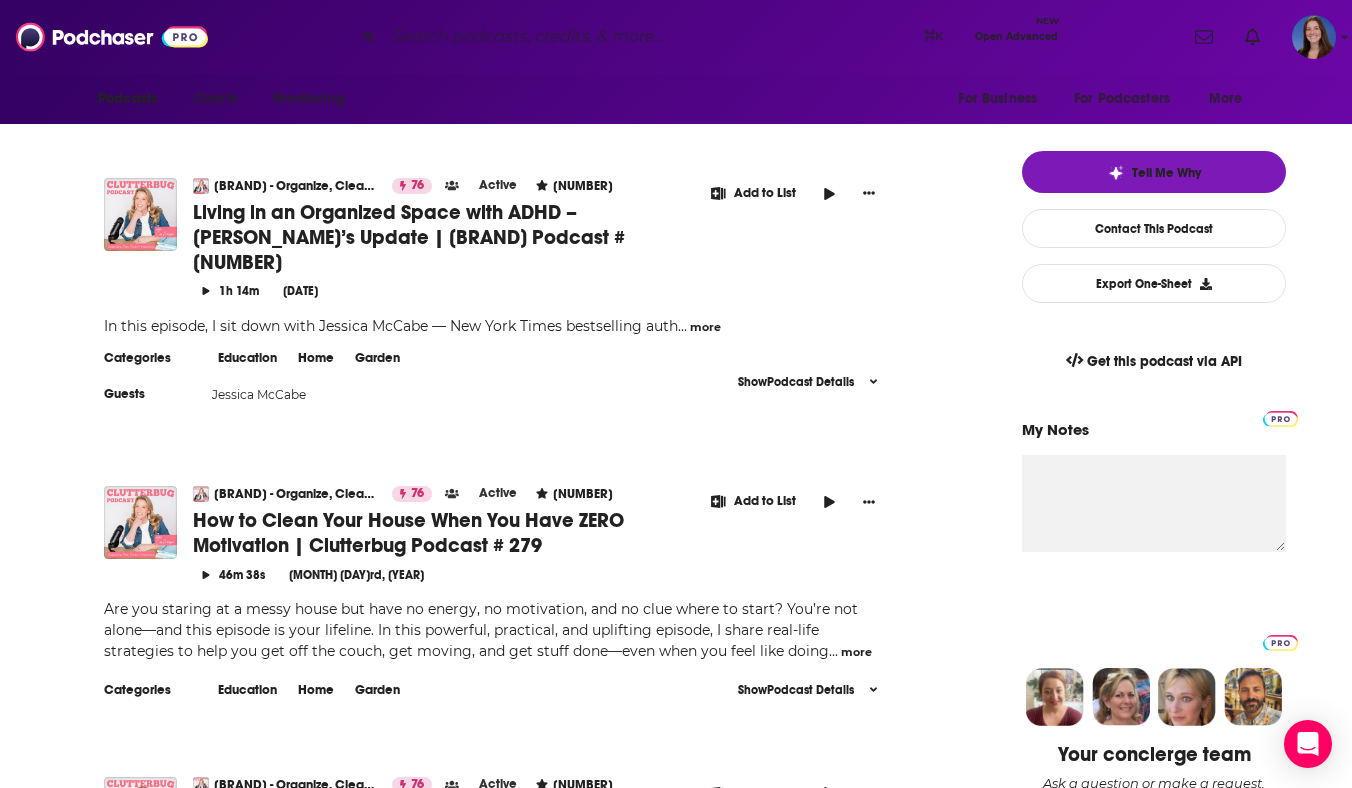 click on "more" at bounding box center (705, 327) 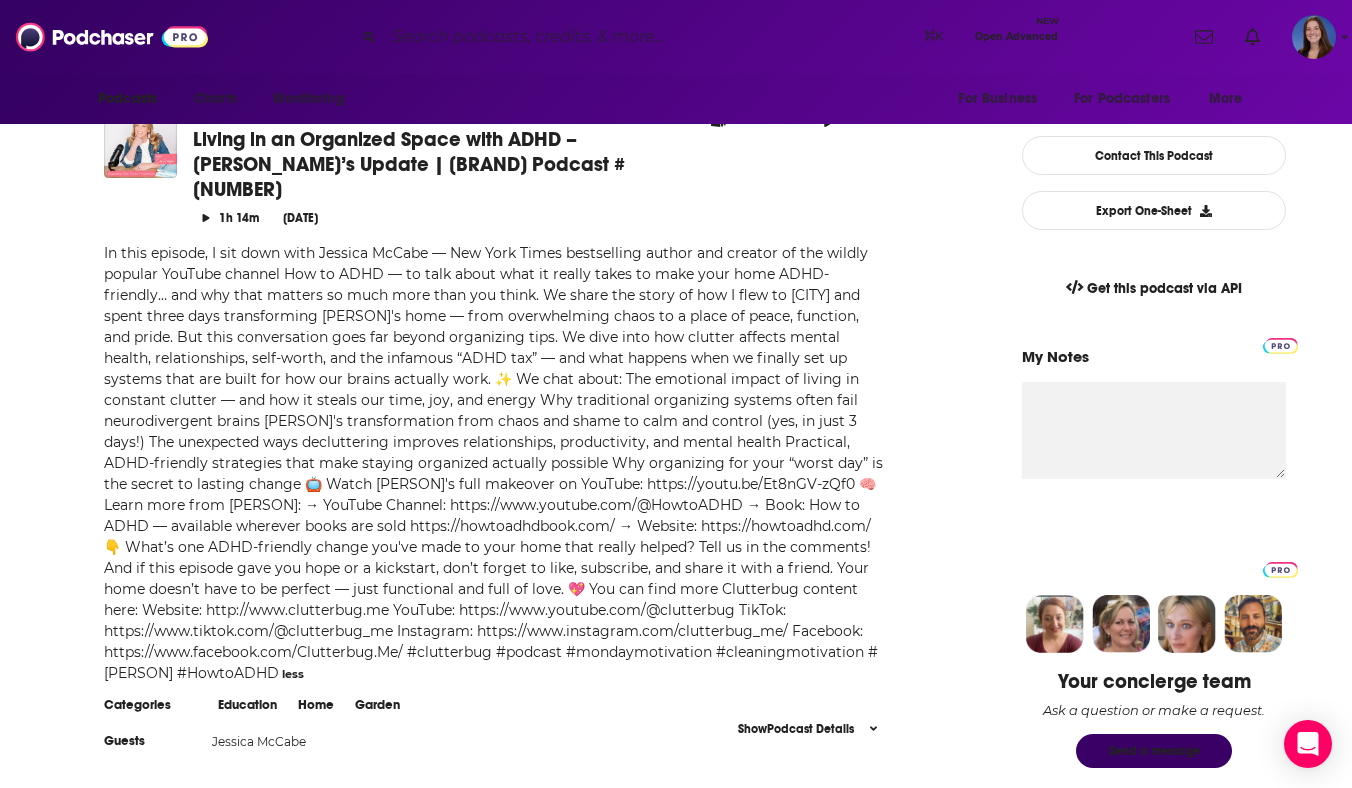 scroll, scrollTop: 498, scrollLeft: 0, axis: vertical 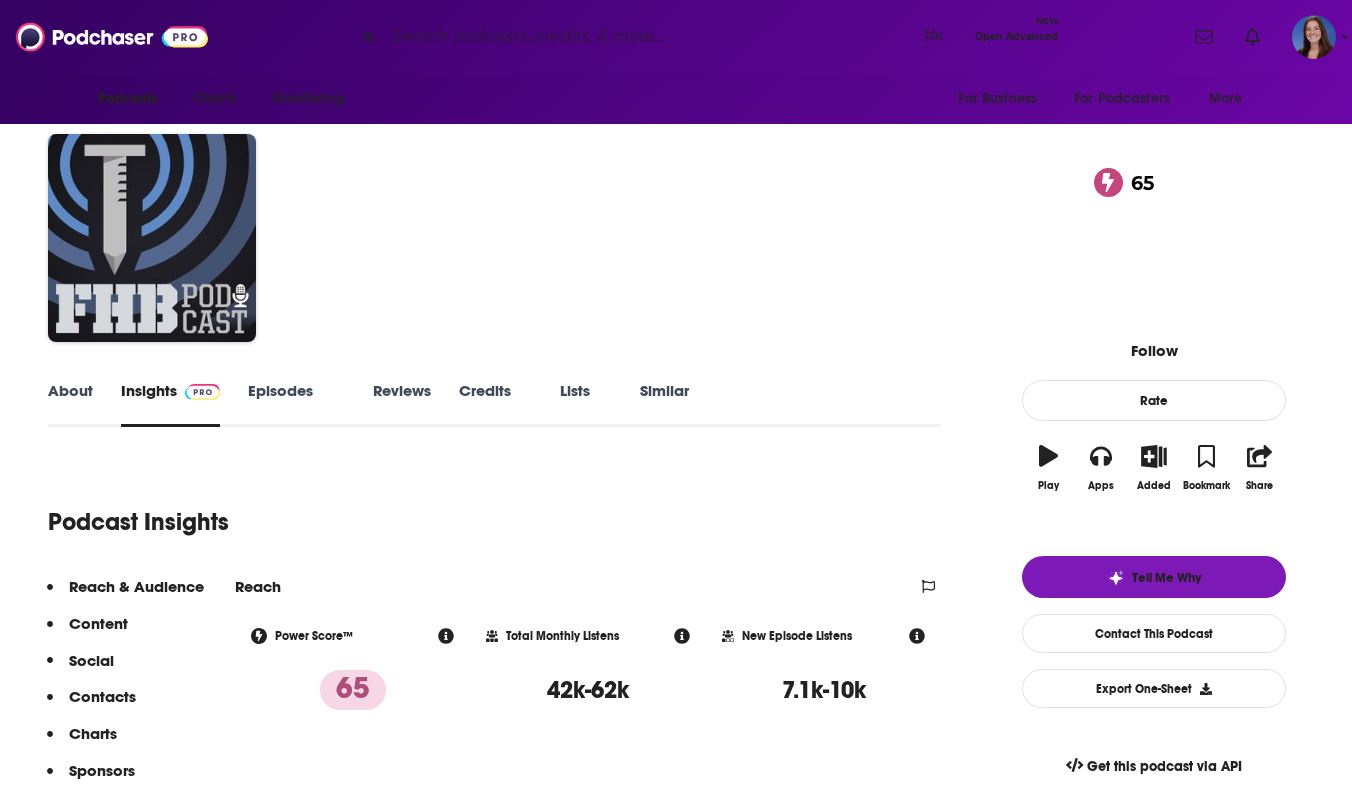 click on "Episodes 719" at bounding box center (296, 404) 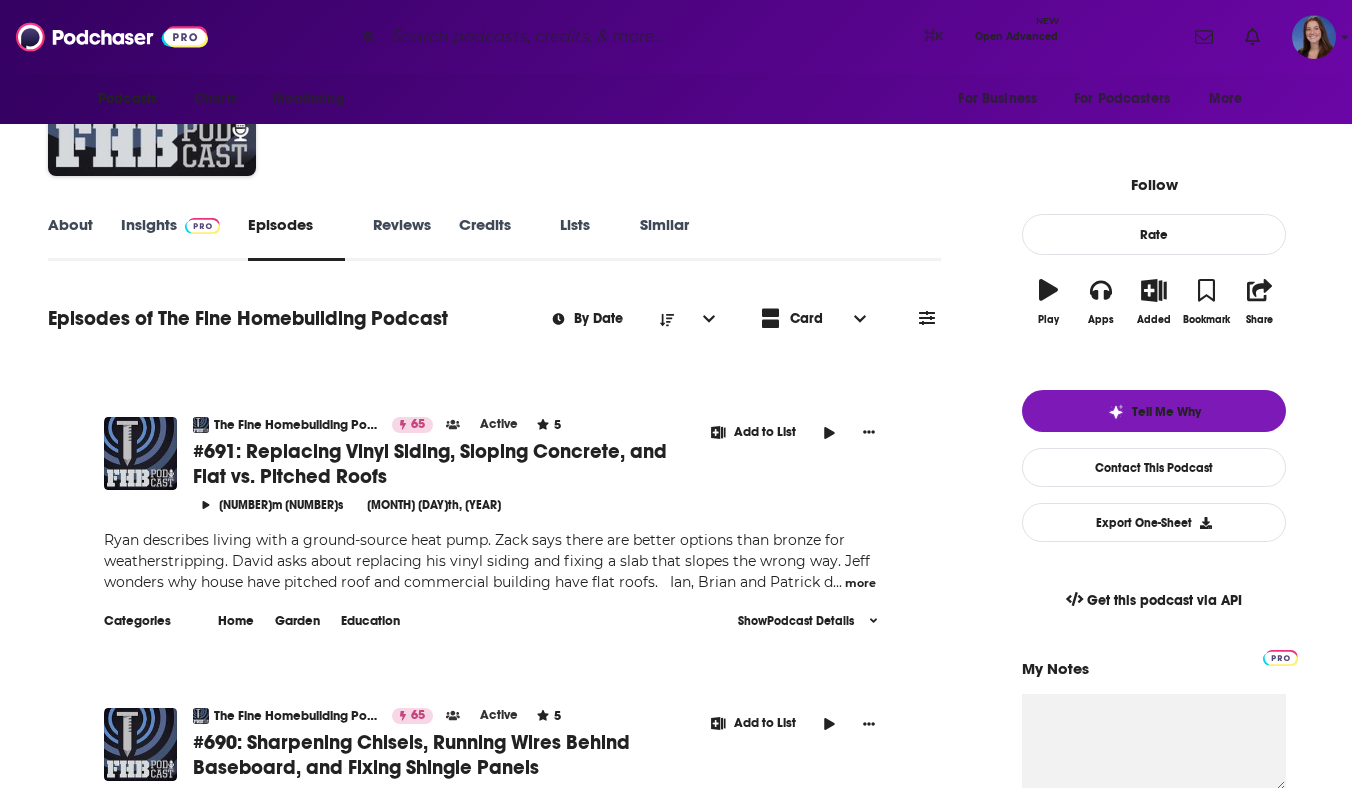 scroll, scrollTop: 183, scrollLeft: 0, axis: vertical 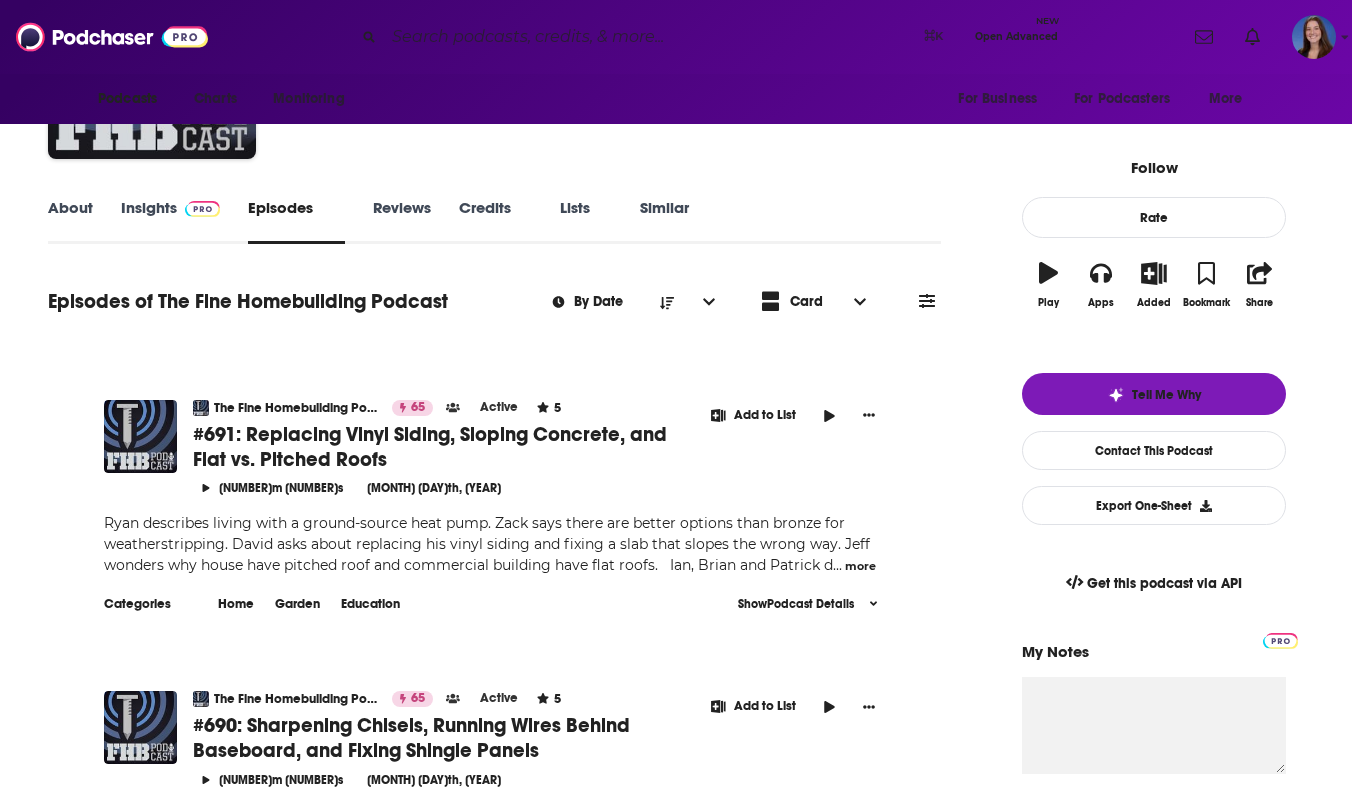 click on "more" at bounding box center [860, 566] 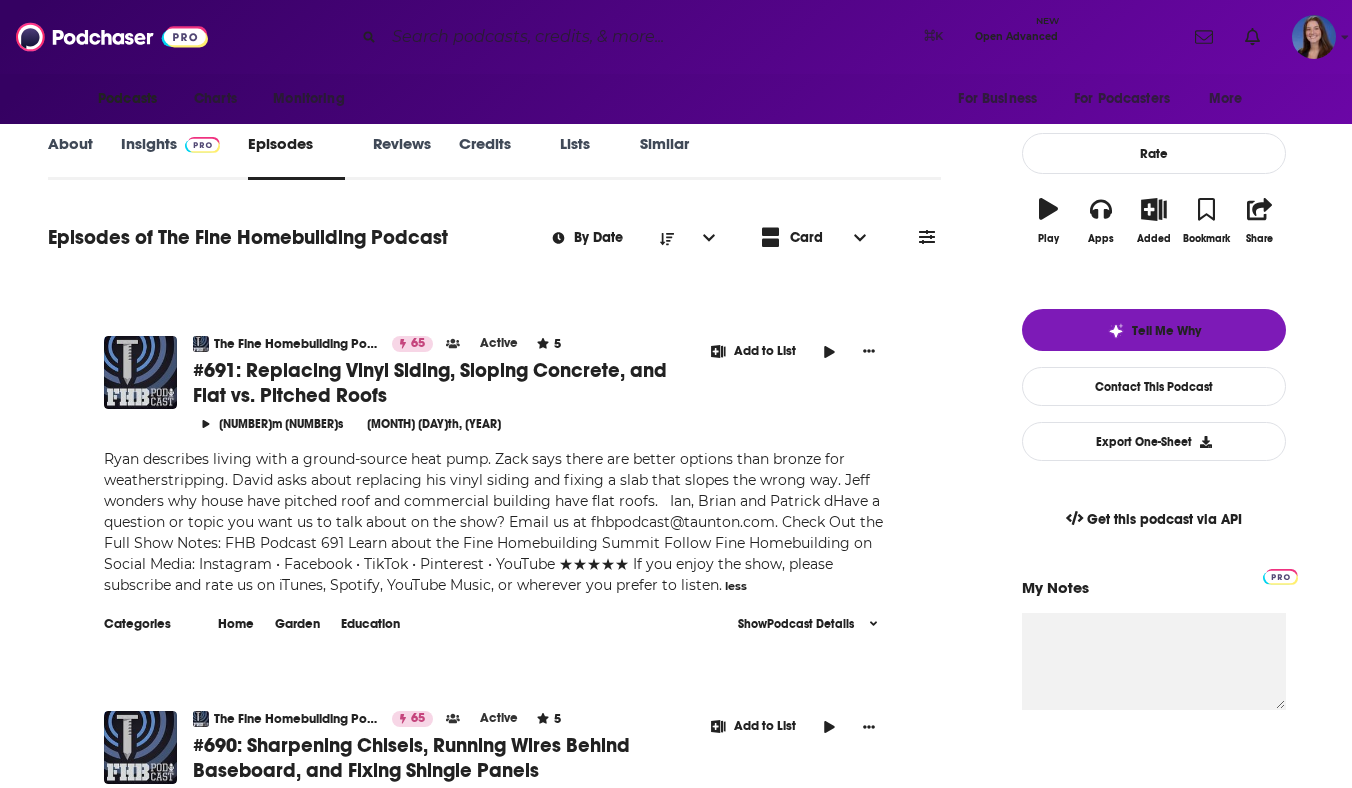 scroll, scrollTop: 246, scrollLeft: 0, axis: vertical 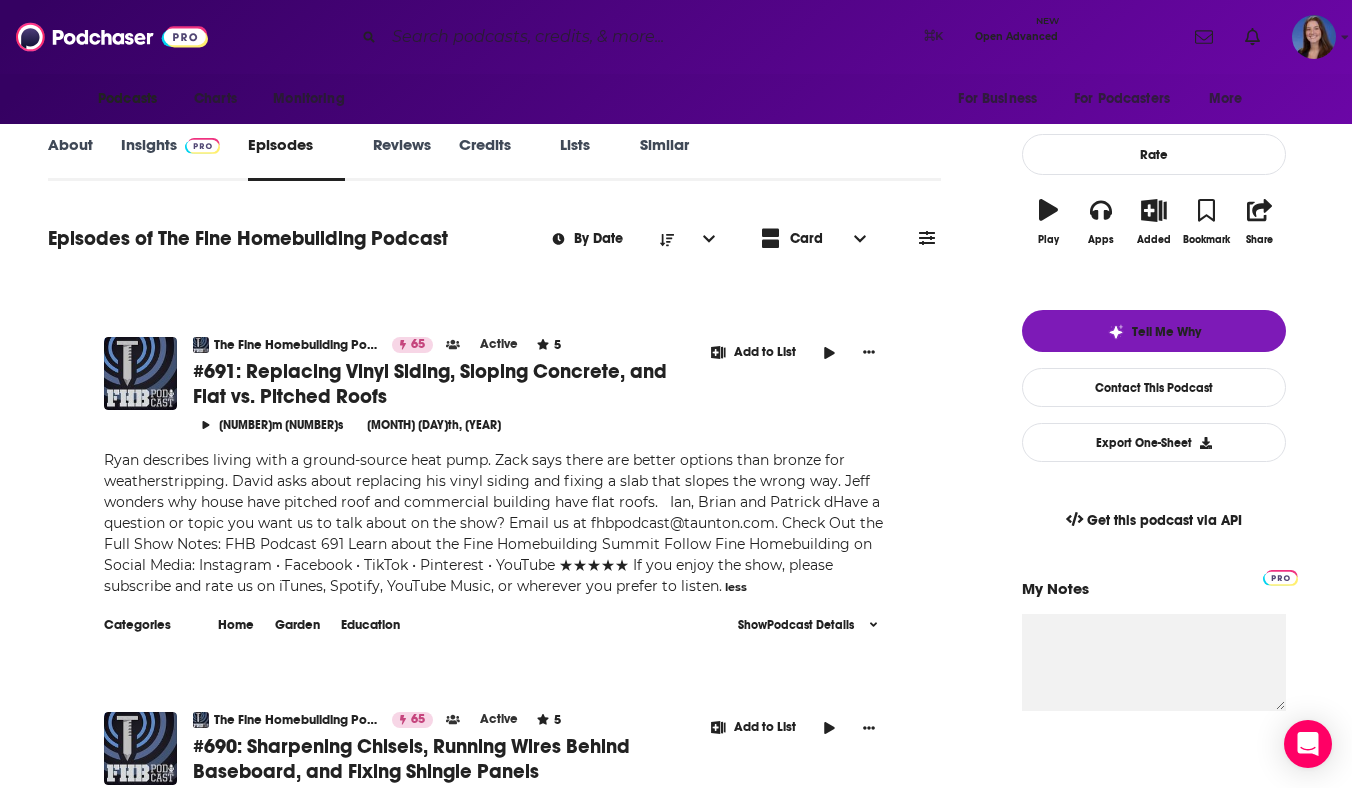 click on "iscuss what’s new in Fine Homebuilding and Podcast feedback before answering listener questions.   Tune in to Episode 691 of the Fine Homebuilding Podcast to learn more about:    Ground source heat pumps and their operation   What’s a good-looking and durable siding to replace tired vinyl   Why don’t more houses have flat roofs    Have a question or topic you want us to talk about on the show? Email us at fhbpodcast@taunton.com.      ➡️ Check Out the Full Show Notes:  FHB Podcast 691  ➡️ Learn about the  Fine Homebuilding Summit ➡️ Follow Fine Homebuilding on Social Media:   Instagram • Facebook • TikTok • Pinterest • YouTube  ⭐⭐⭐⭐⭐  If you enjoy the show, please subscribe and rate us on iTunes, Spotify, YouTube Music, or wherever you prefer to listen." at bounding box center [493, 544] 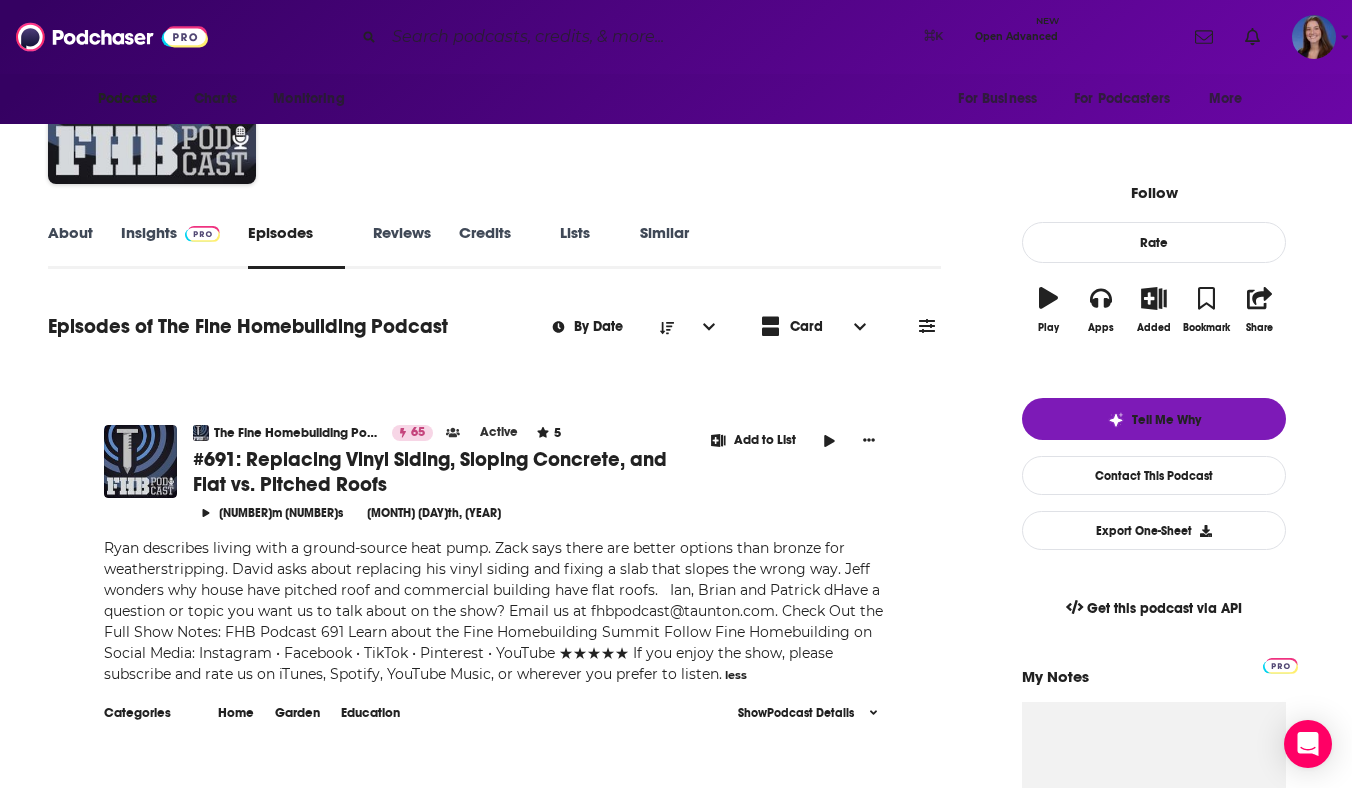 scroll, scrollTop: 186, scrollLeft: 0, axis: vertical 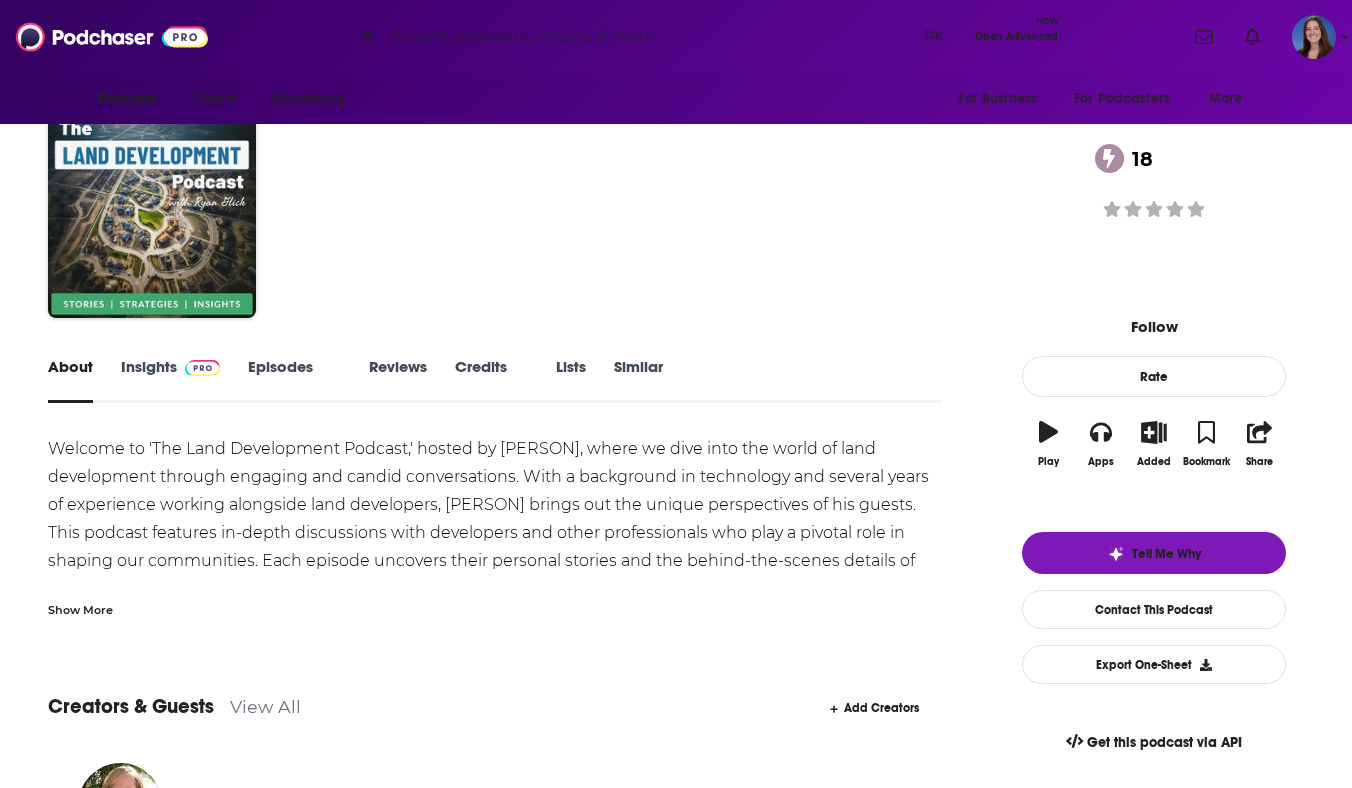 click on "Episodes 93" at bounding box center (294, 380) 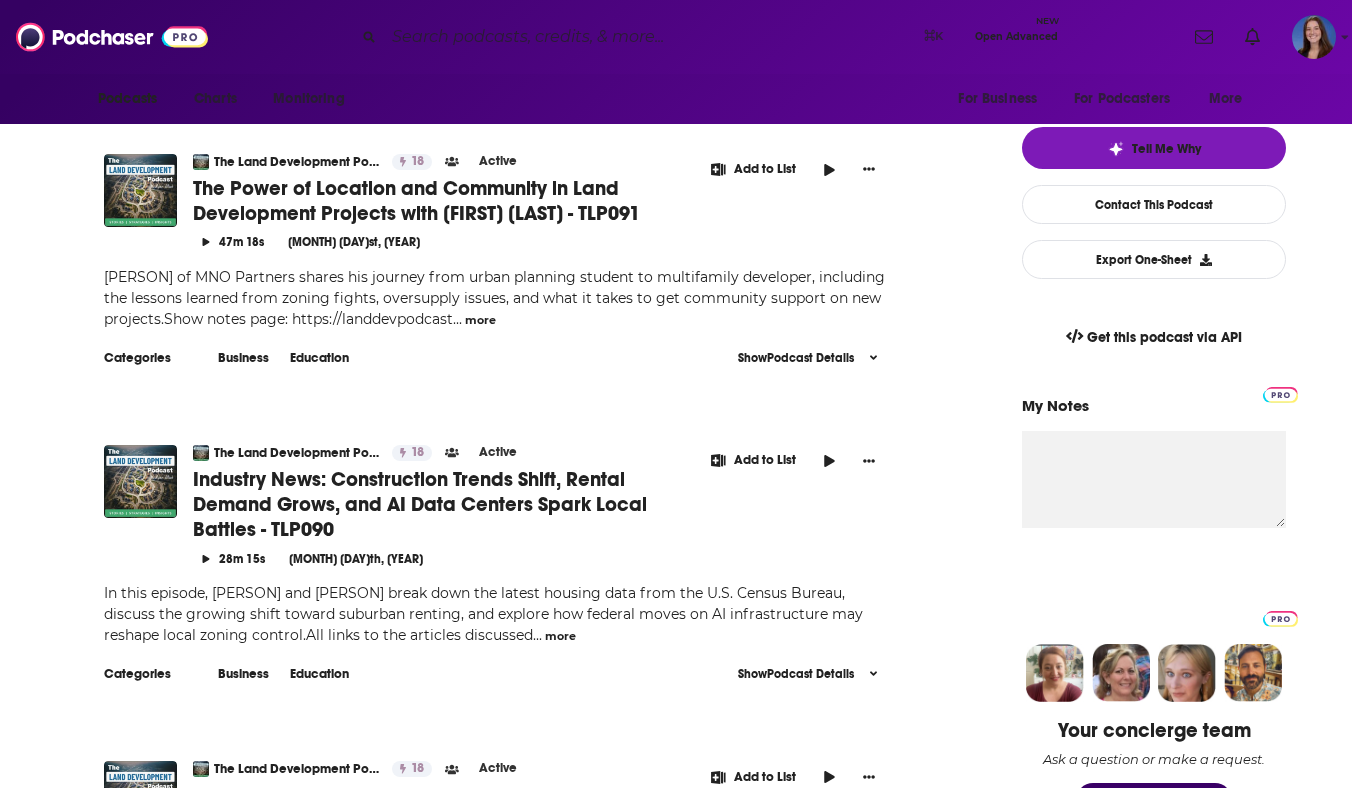 scroll, scrollTop: 430, scrollLeft: 0, axis: vertical 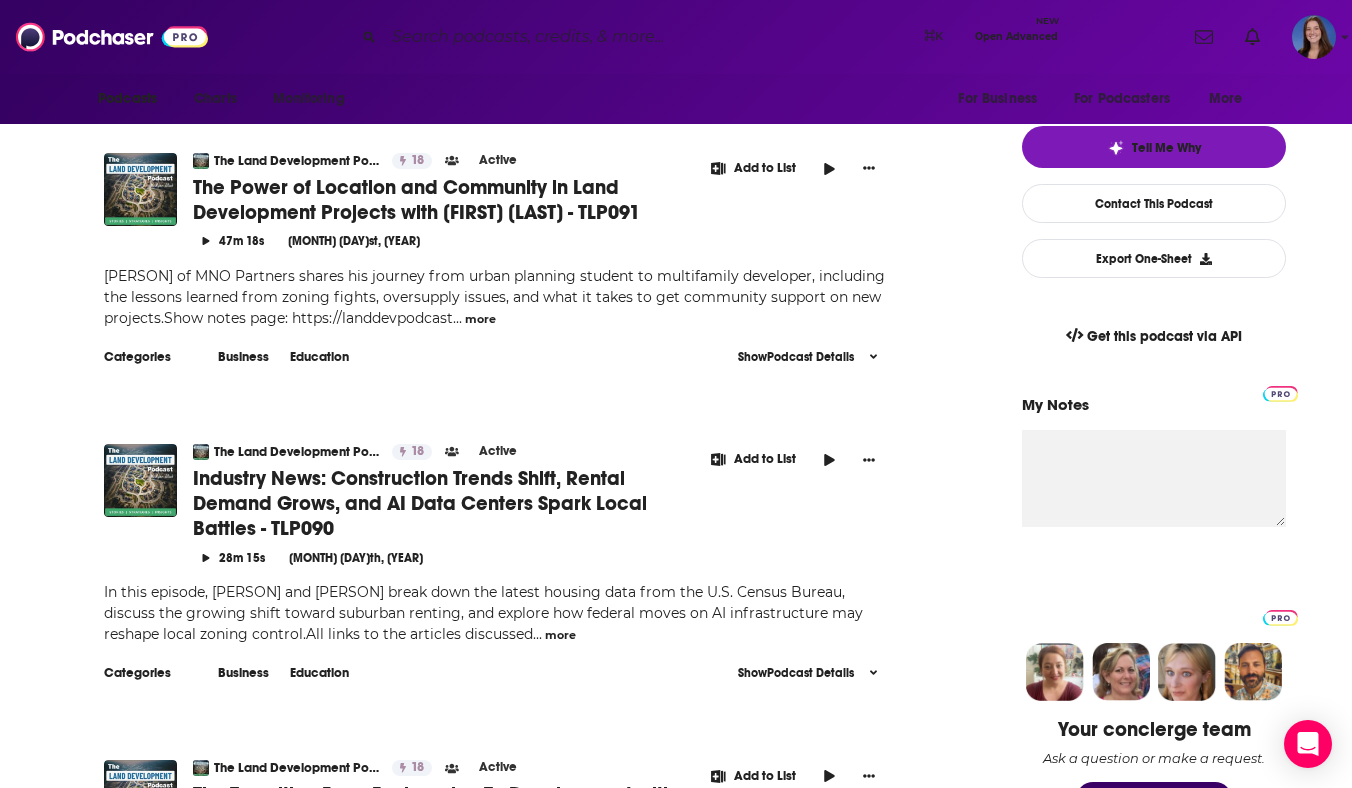 click on "more" at bounding box center [480, 319] 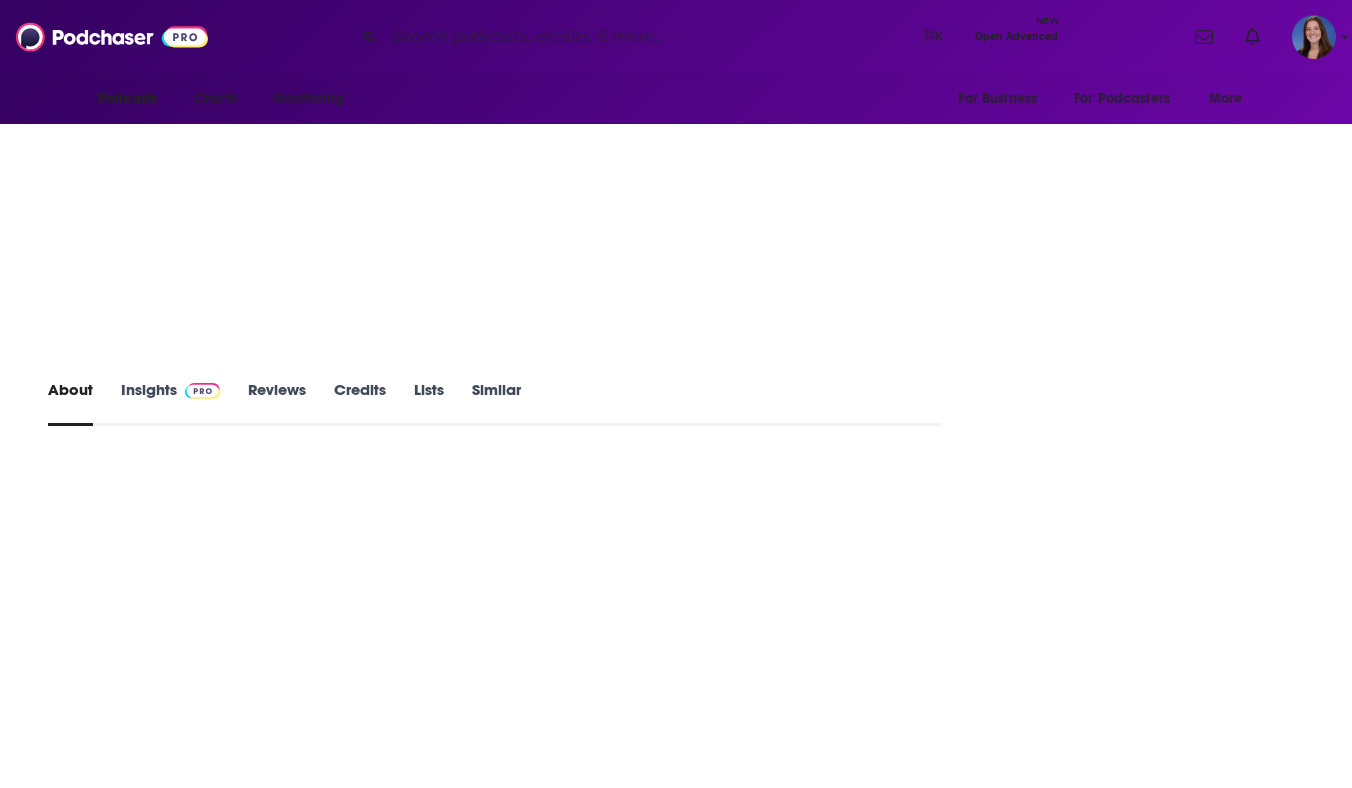 scroll, scrollTop: 0, scrollLeft: 0, axis: both 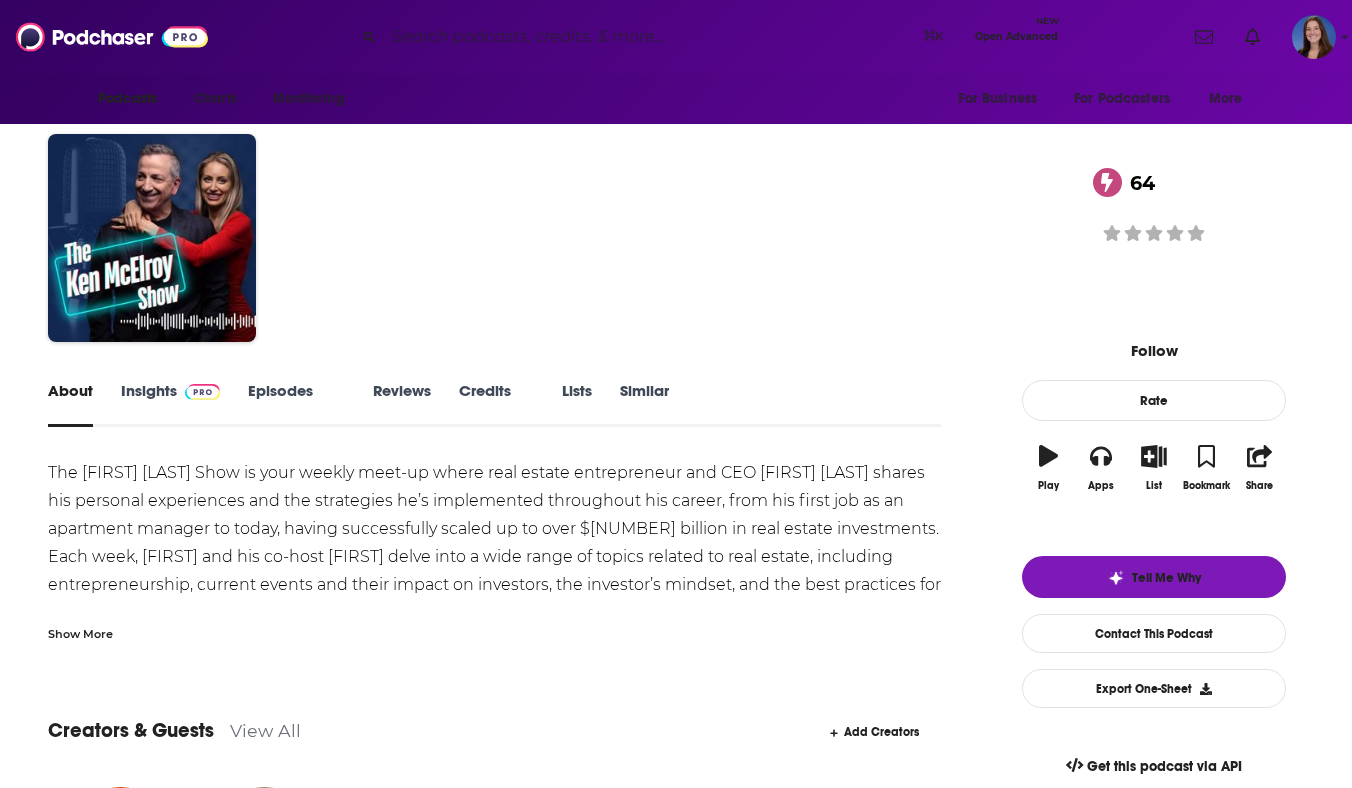 click on "Episodes 631" at bounding box center [296, 404] 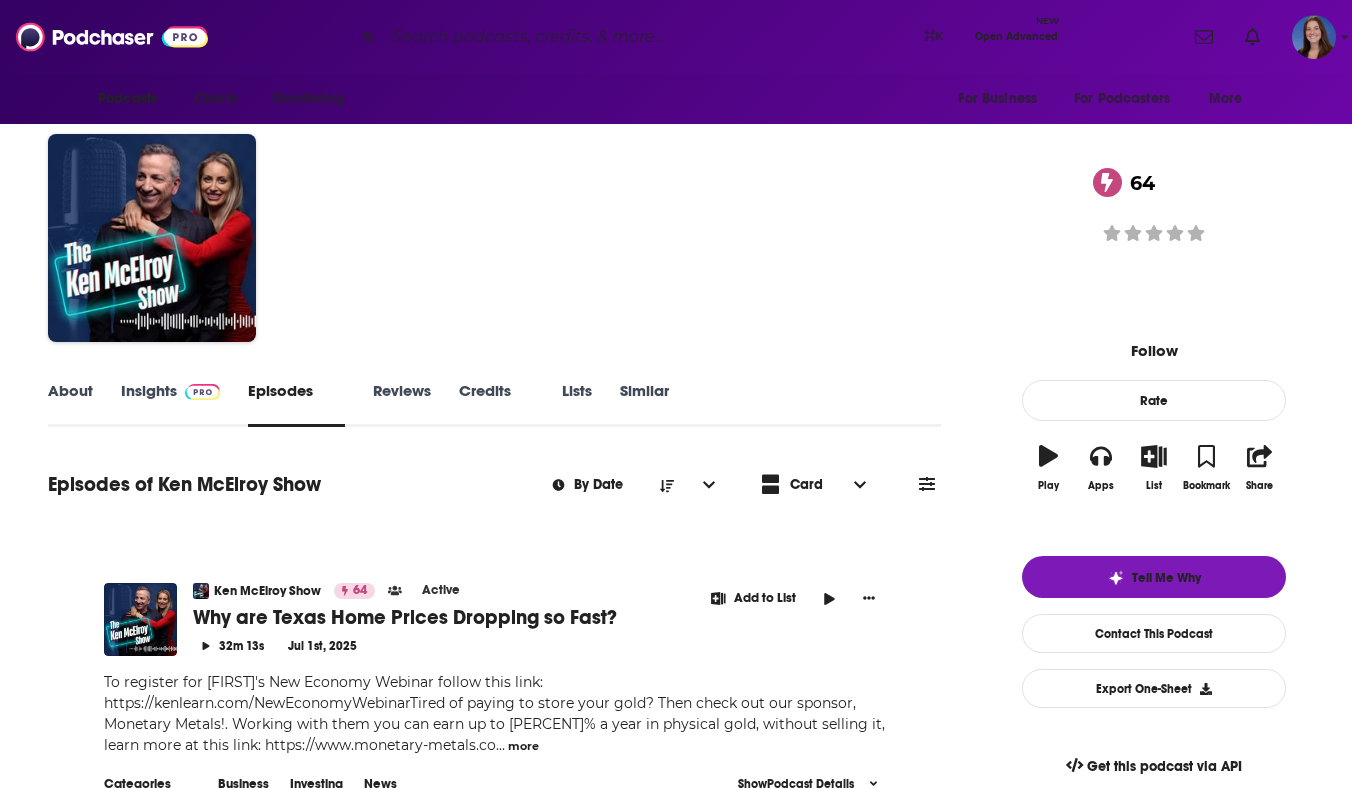 click on "Ken McElroy Show 64 Active Why are Texas Home Prices Dropping so Fast? Add to List" at bounding box center (539, 610) 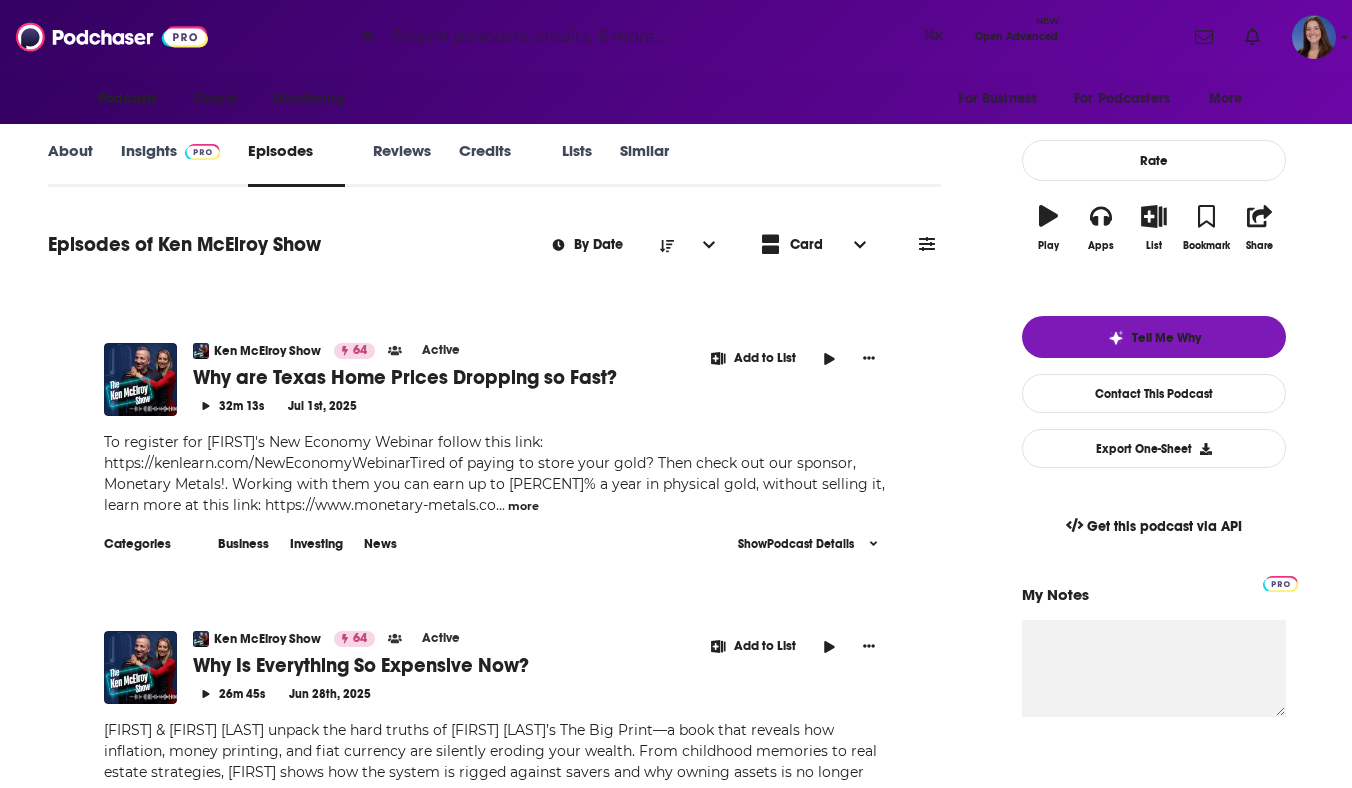 scroll, scrollTop: 239, scrollLeft: 0, axis: vertical 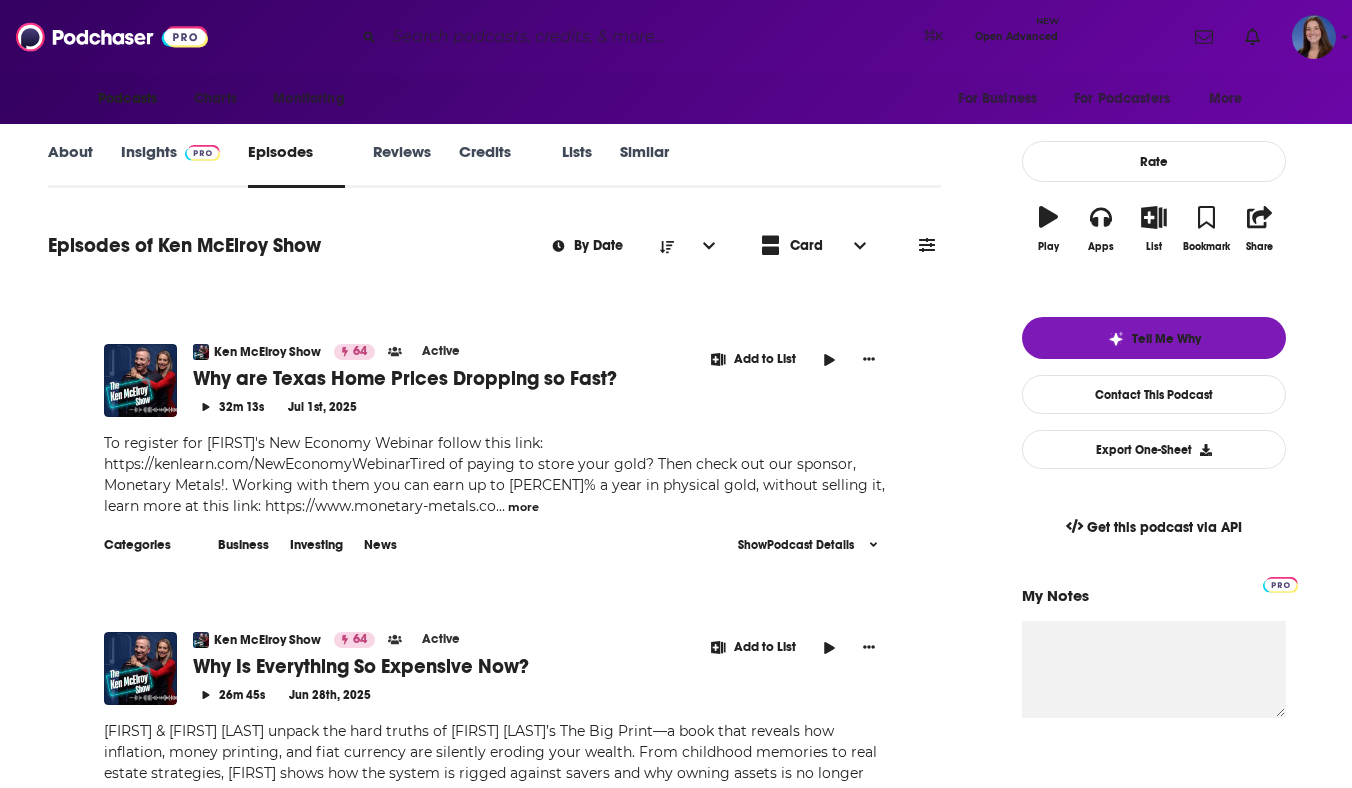 click on "more" at bounding box center (523, 507) 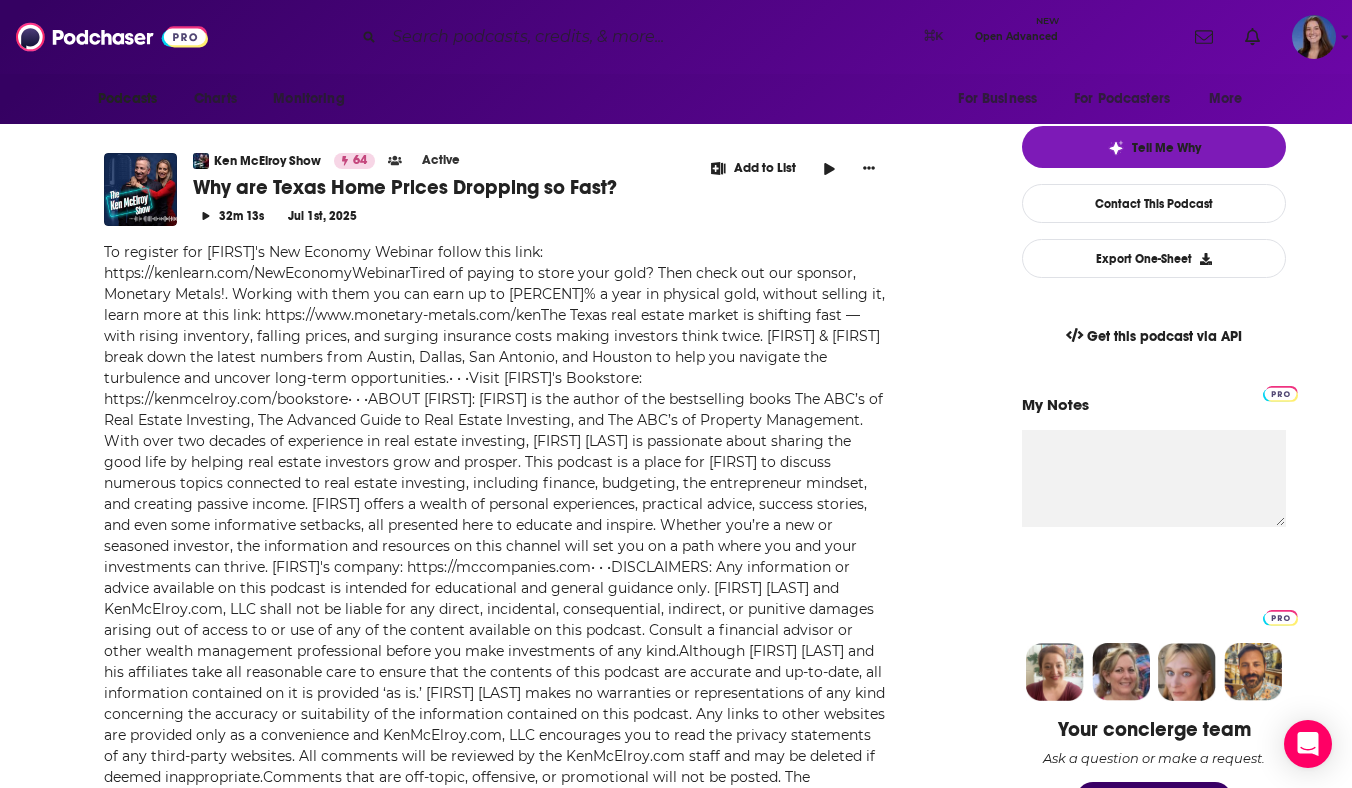 scroll, scrollTop: 434, scrollLeft: 0, axis: vertical 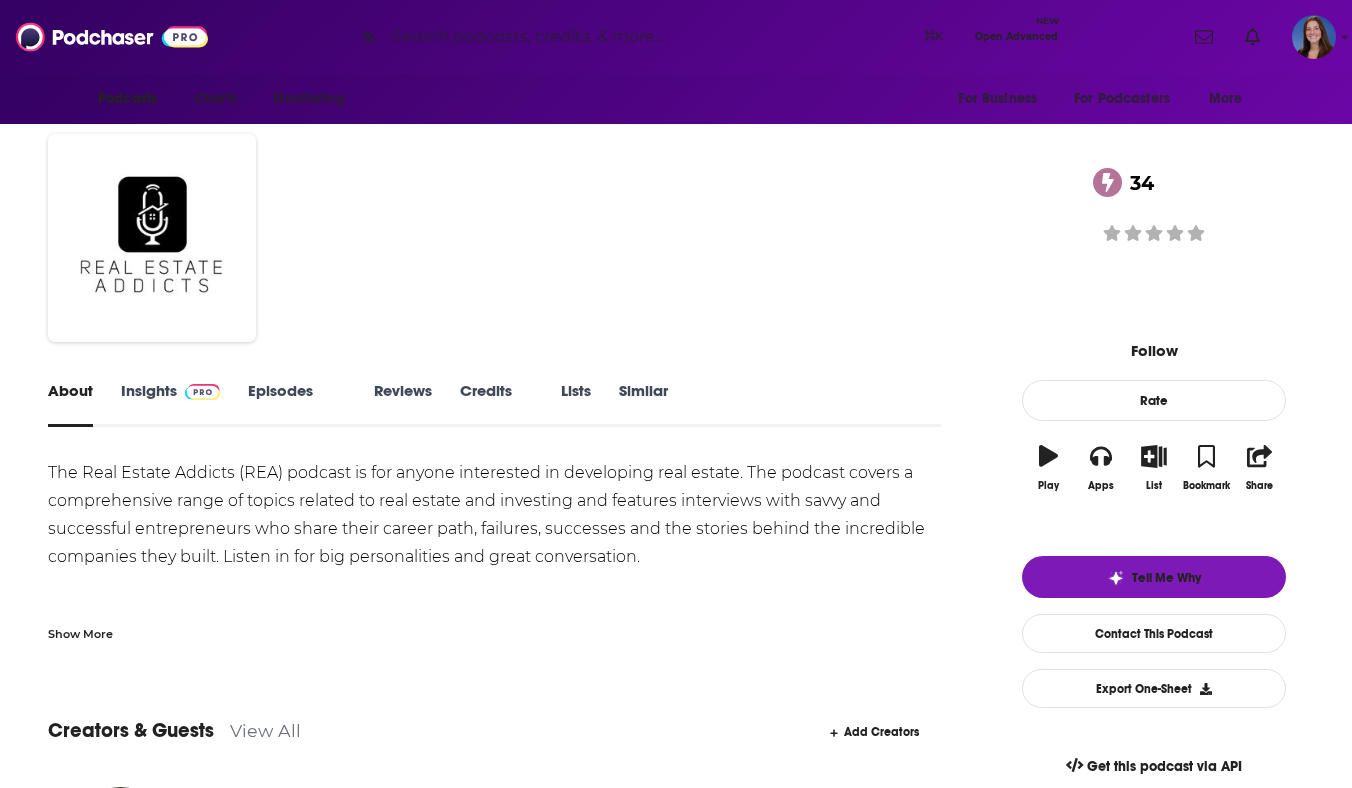 click on "Episodes 106" at bounding box center (297, 404) 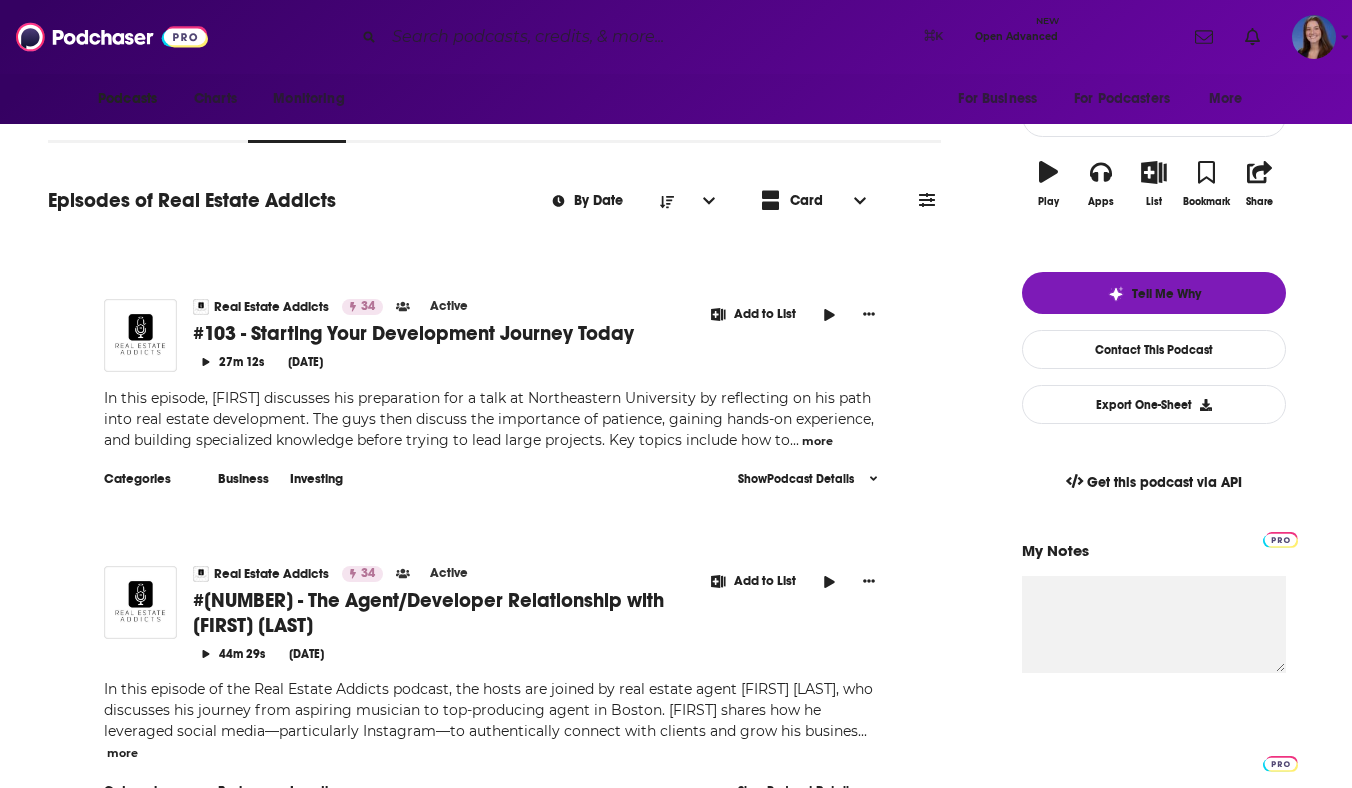 scroll, scrollTop: 288, scrollLeft: 0, axis: vertical 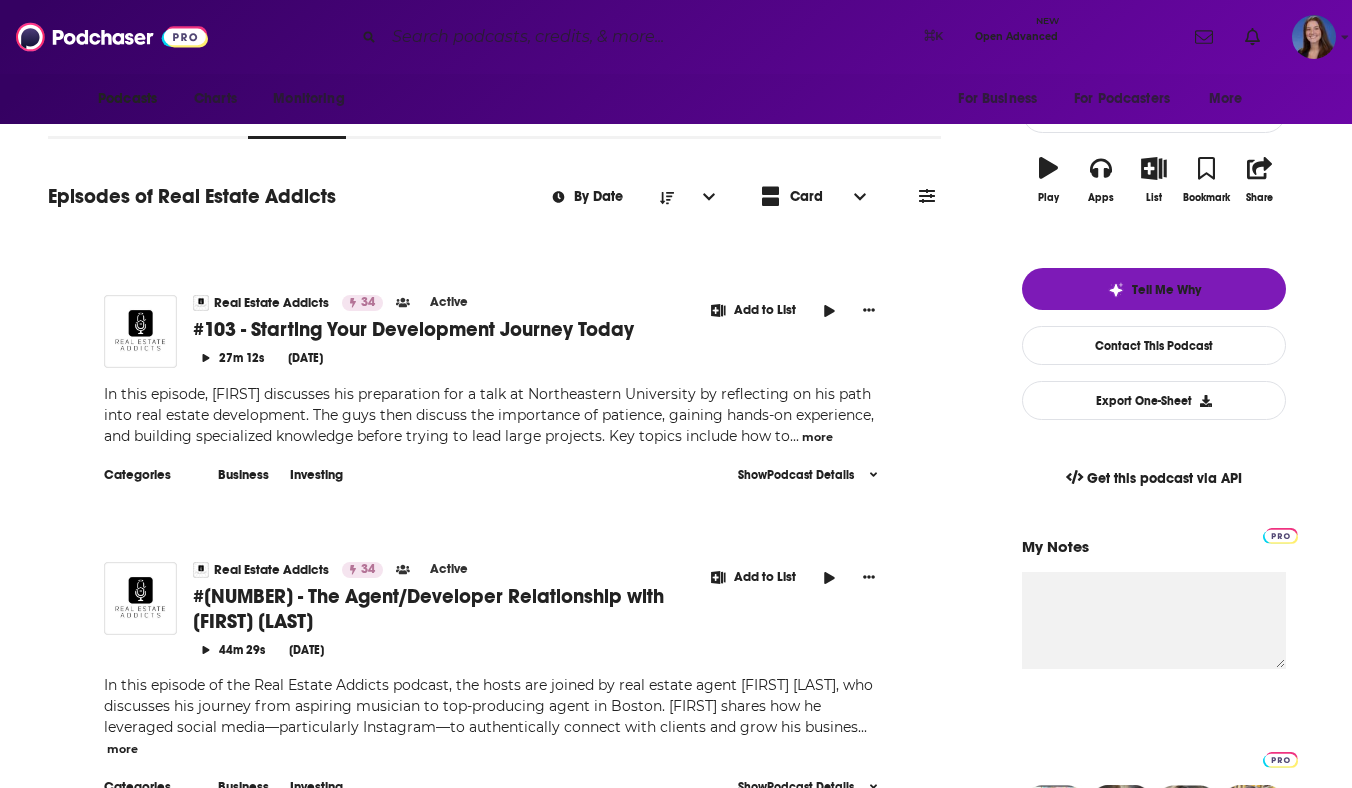 click on "more" at bounding box center [817, 437] 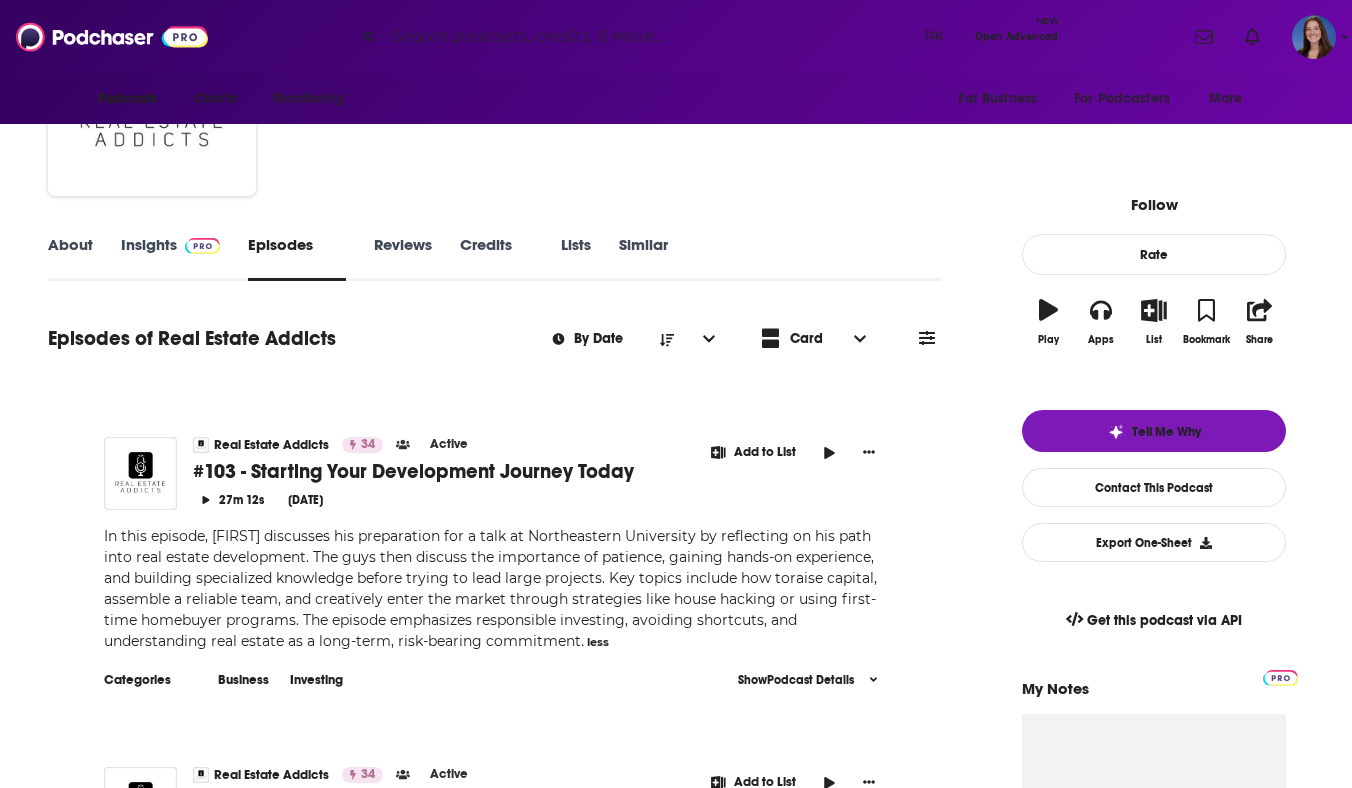 scroll, scrollTop: 135, scrollLeft: 0, axis: vertical 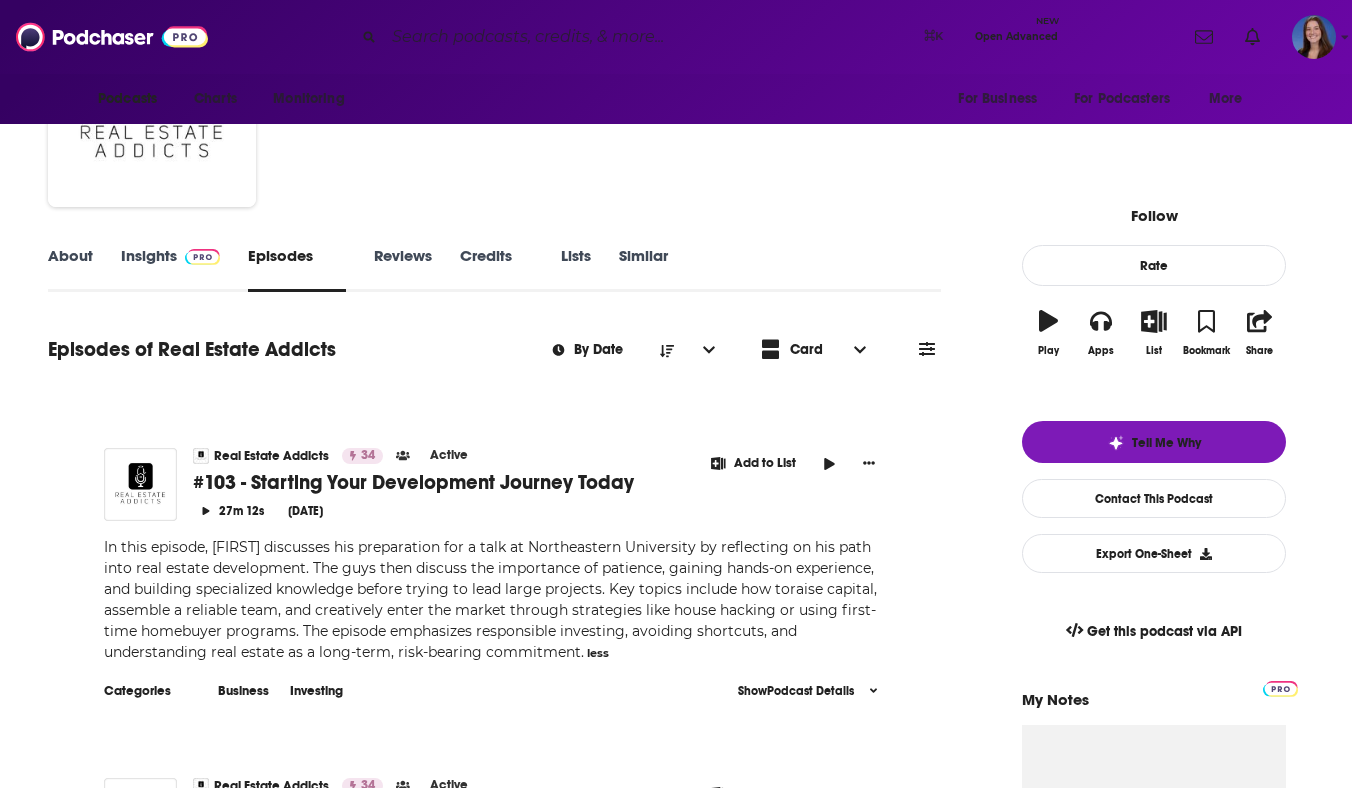 click on "About" at bounding box center [70, 269] 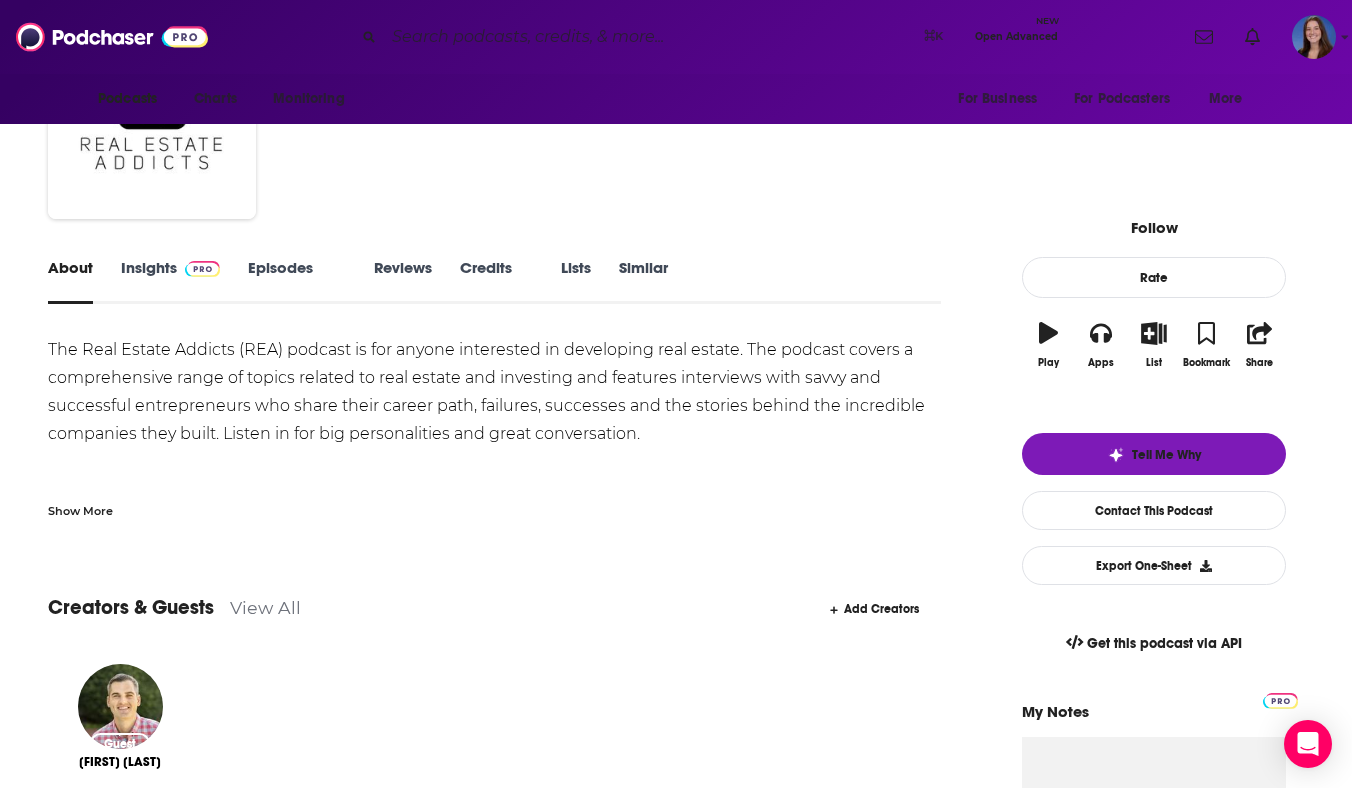 scroll, scrollTop: 112, scrollLeft: 0, axis: vertical 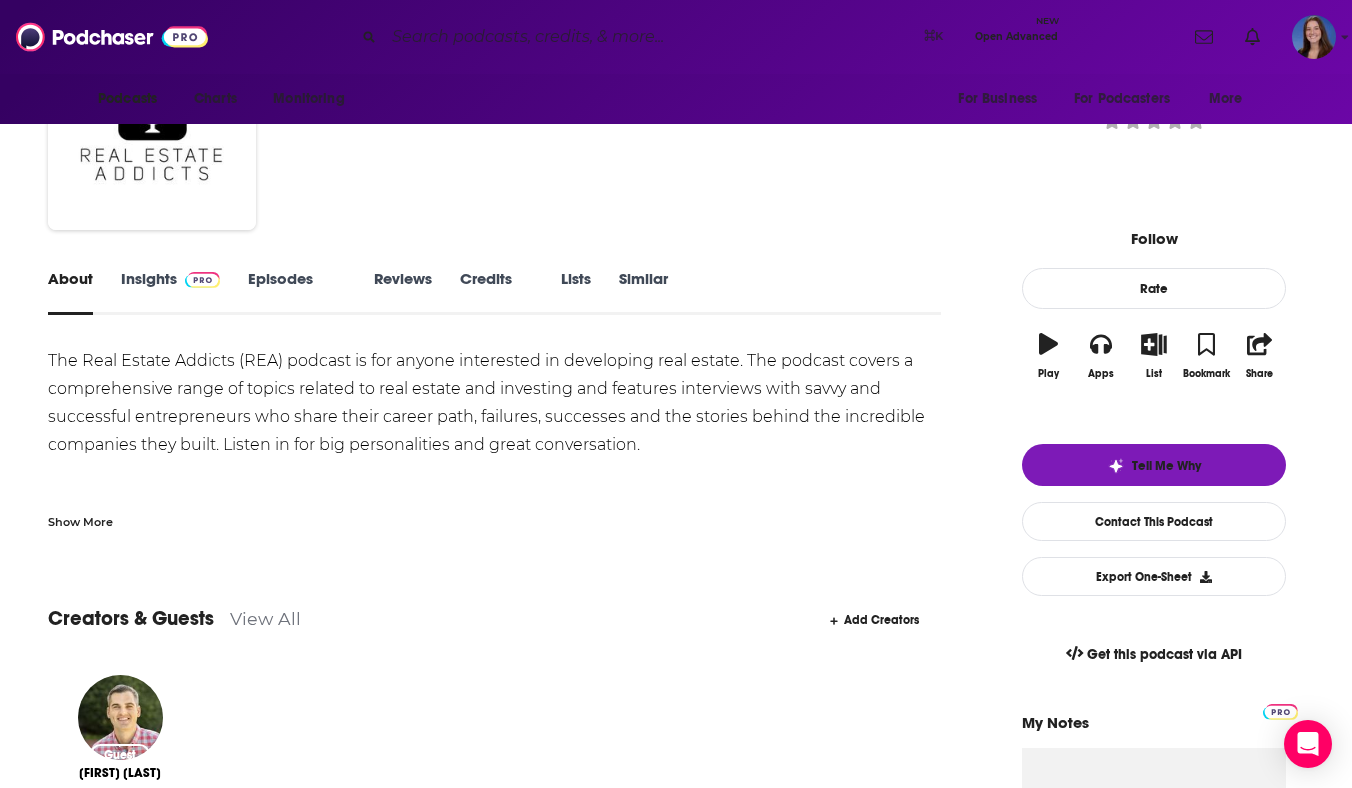 click on "Episodes 106" at bounding box center (297, 292) 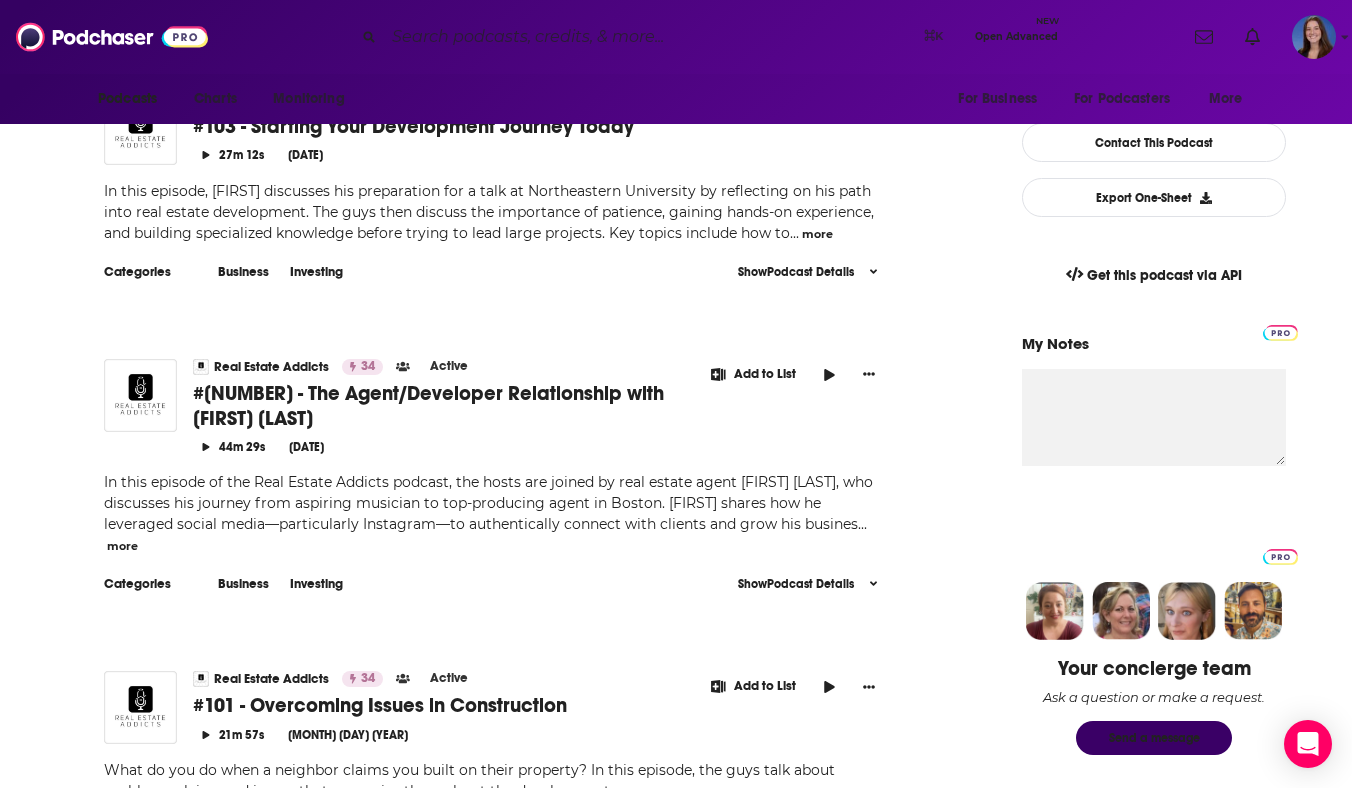 scroll, scrollTop: 498, scrollLeft: 0, axis: vertical 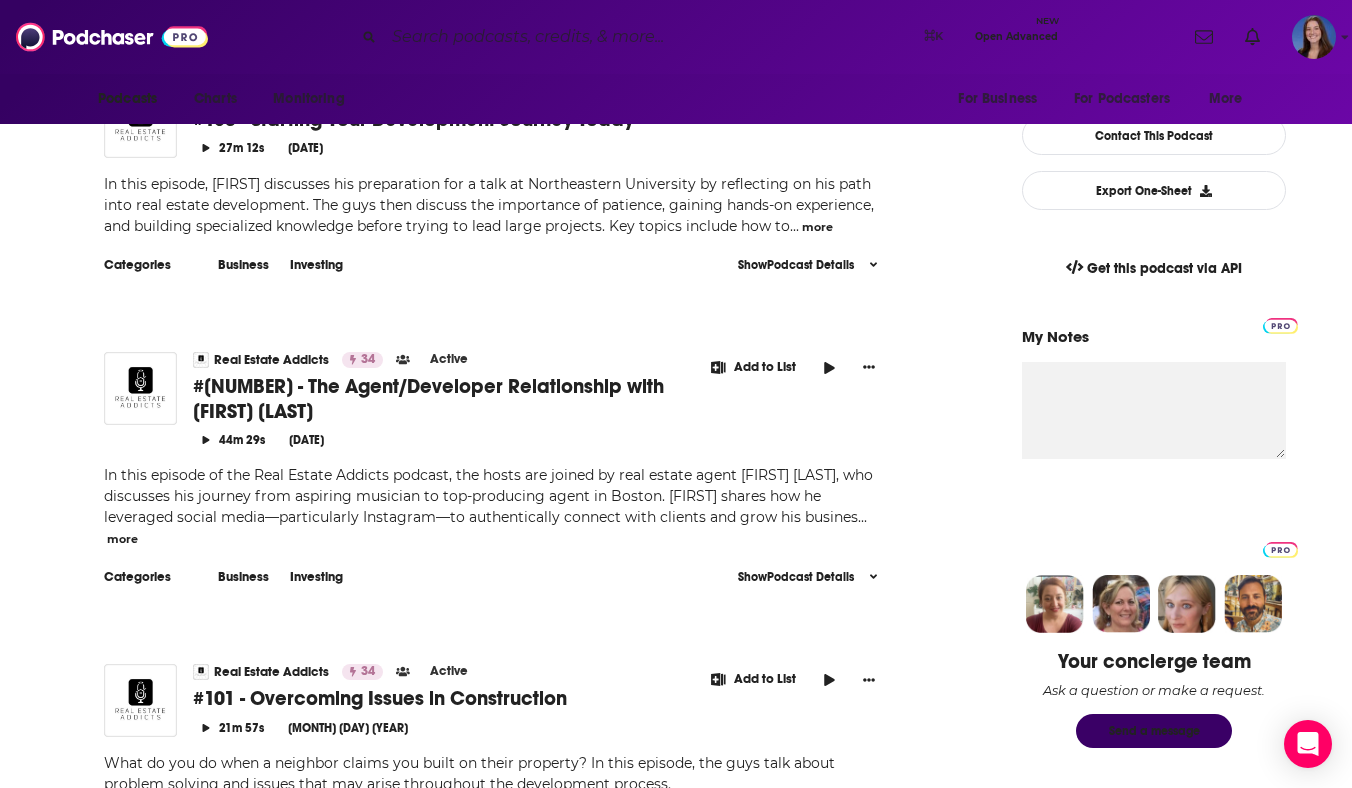 click on "more" at bounding box center [817, 227] 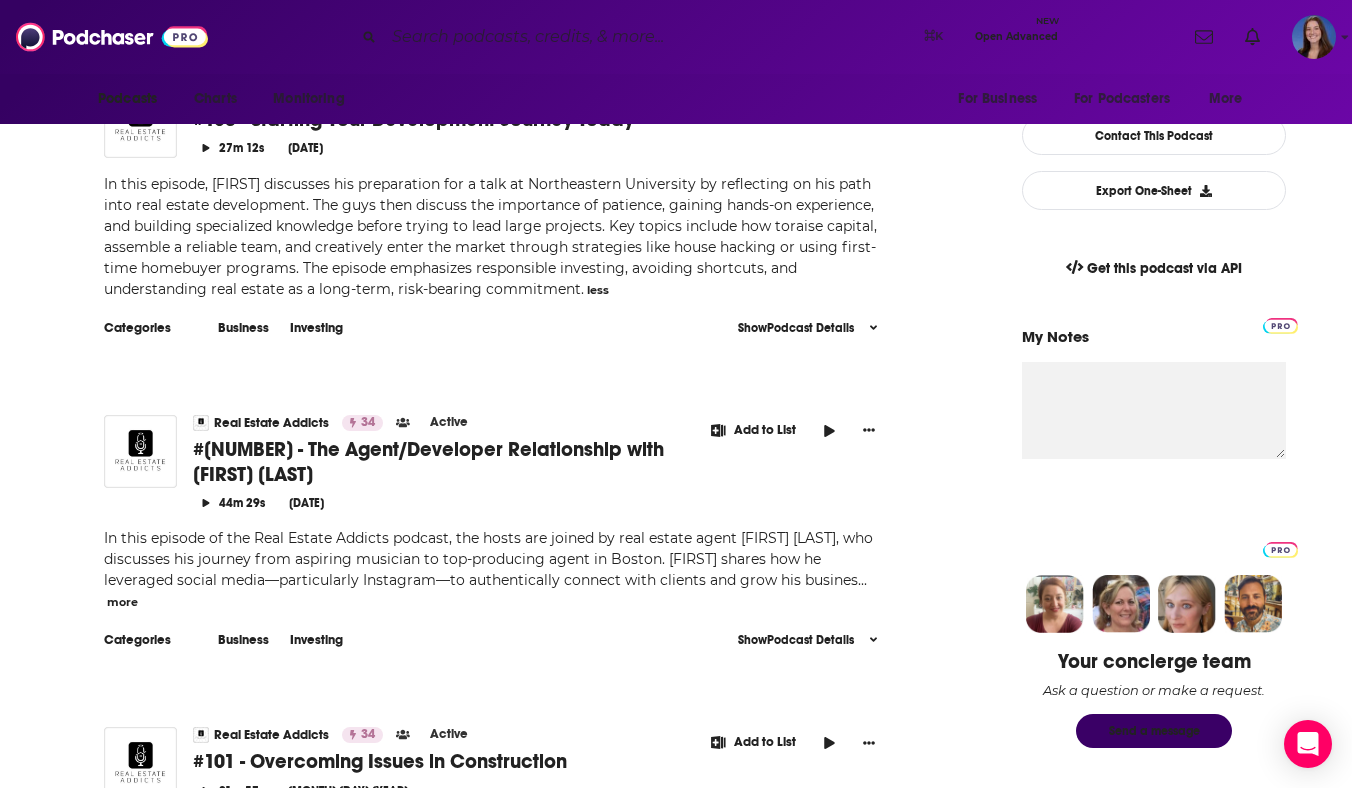 click on "more" at bounding box center (598, 290) 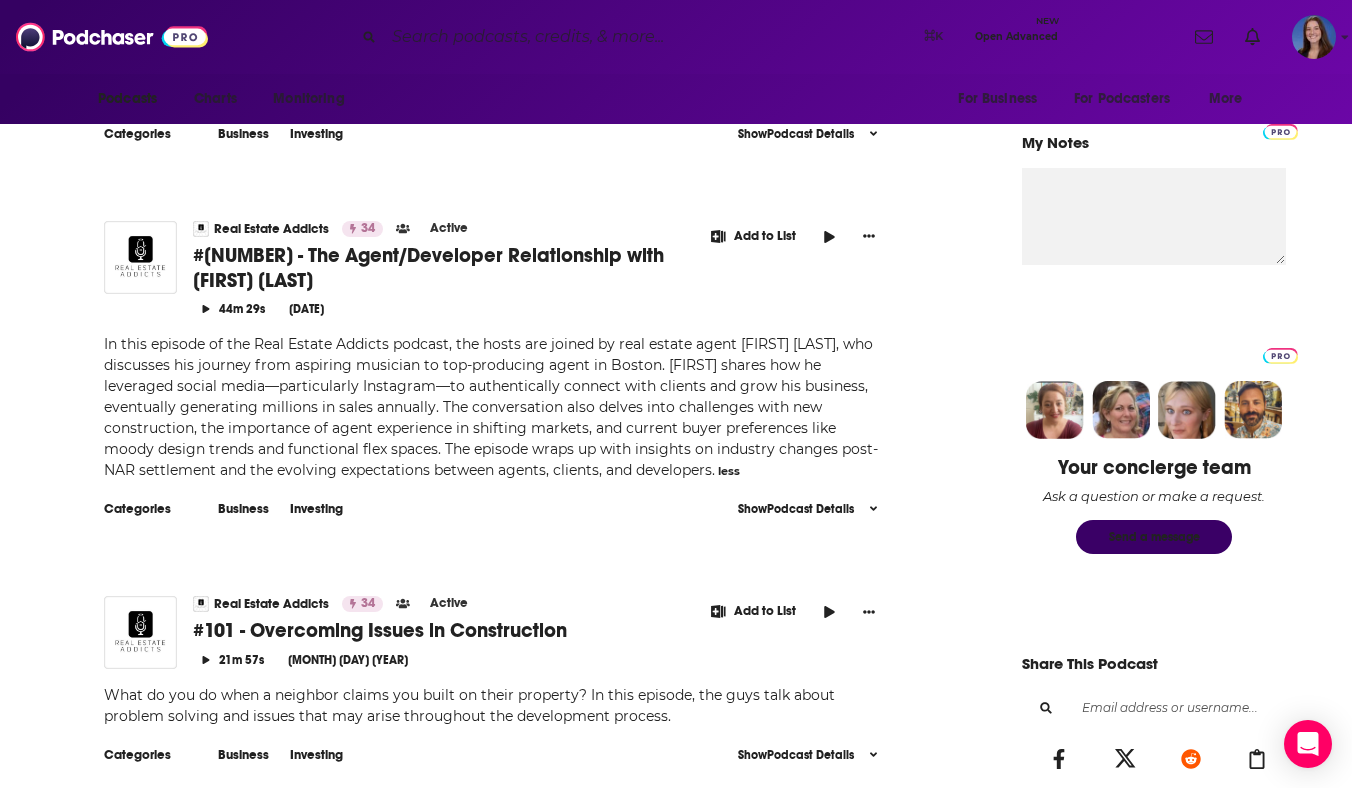 scroll, scrollTop: 700, scrollLeft: 0, axis: vertical 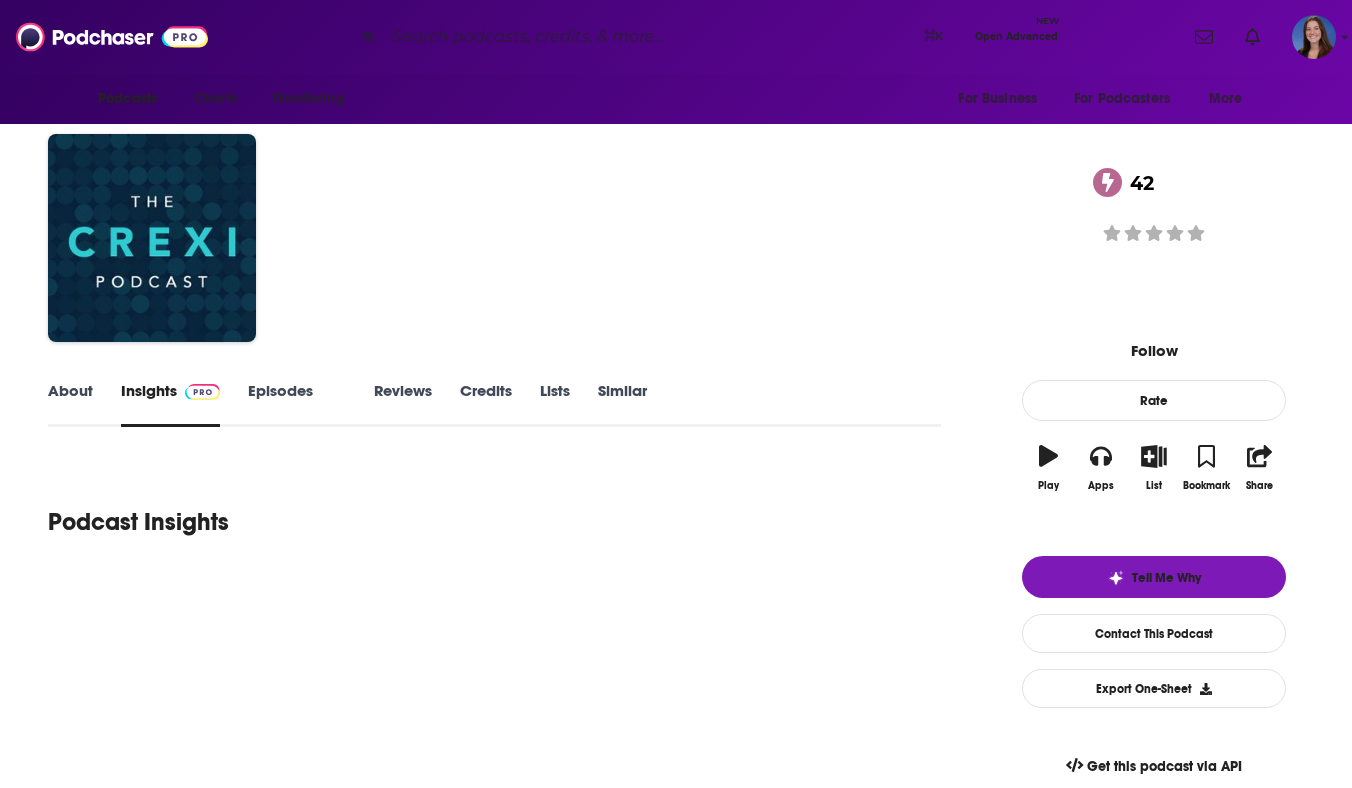 click on "Episodes [NUMBER]" at bounding box center [297, 404] 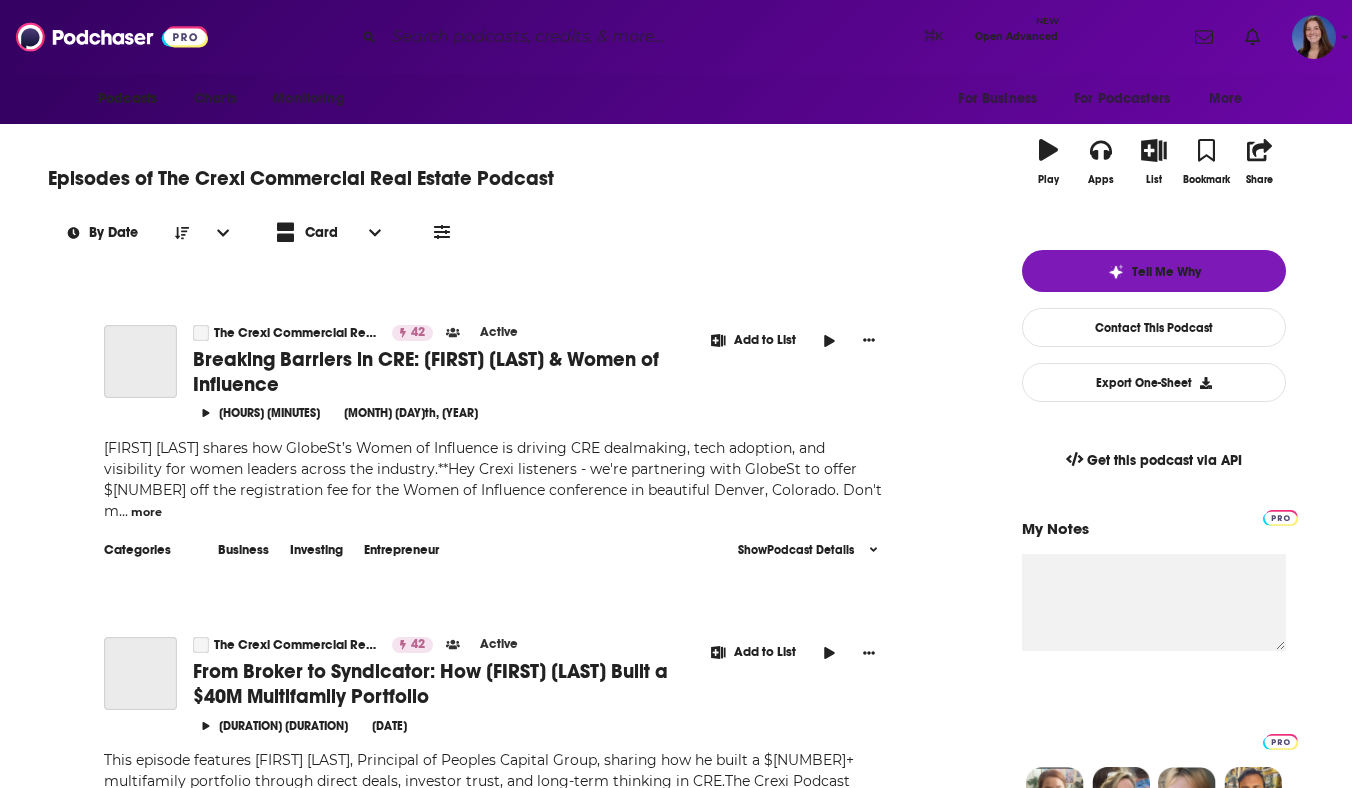 scroll, scrollTop: 424, scrollLeft: 0, axis: vertical 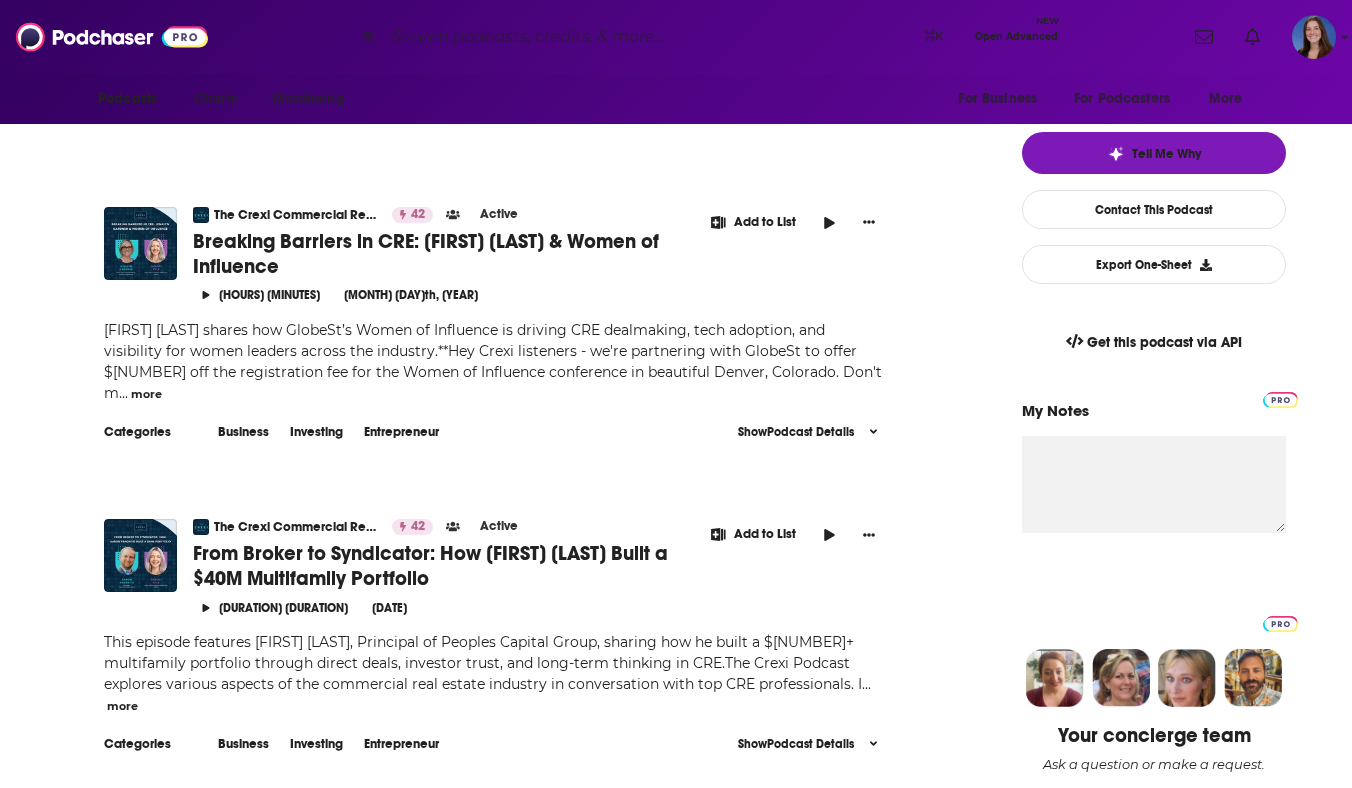 click on "more" at bounding box center [146, 394] 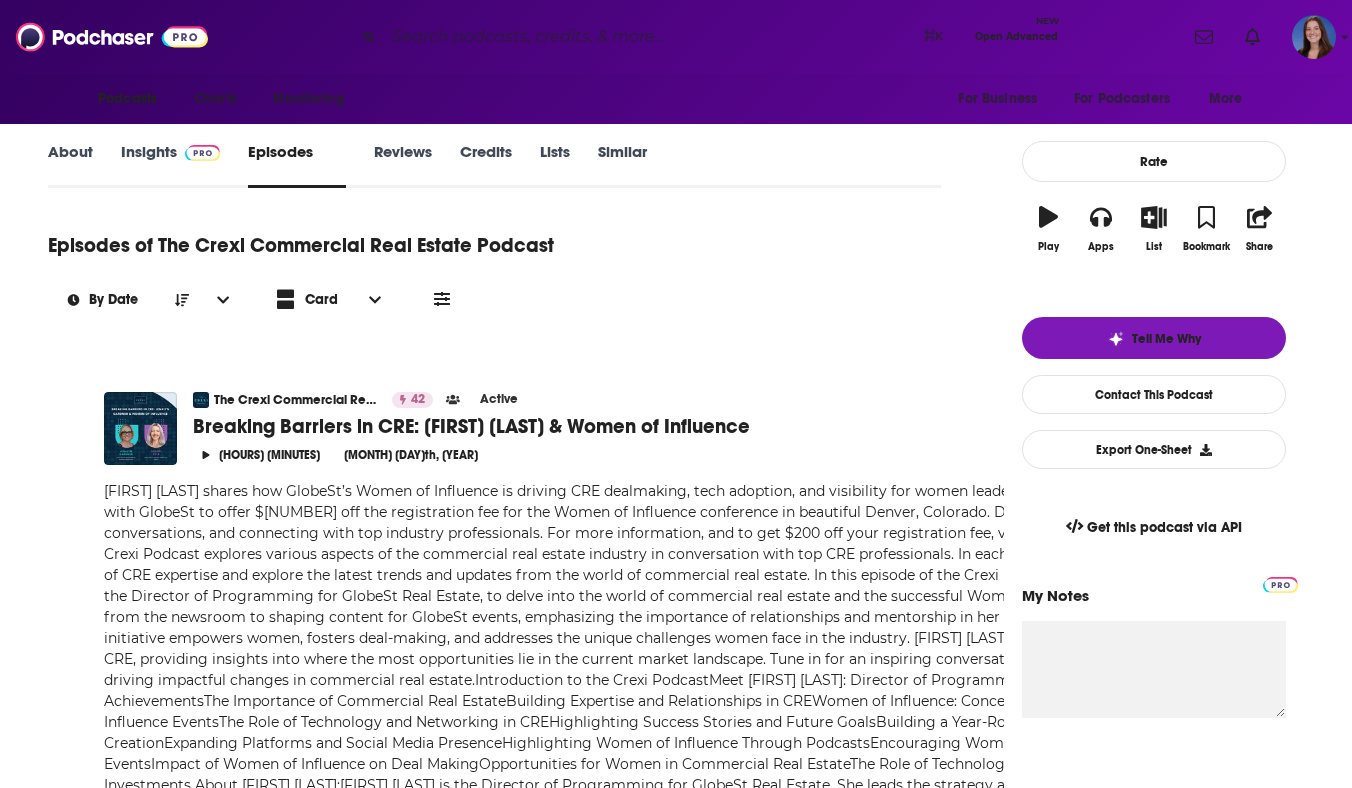 scroll, scrollTop: 0, scrollLeft: 0, axis: both 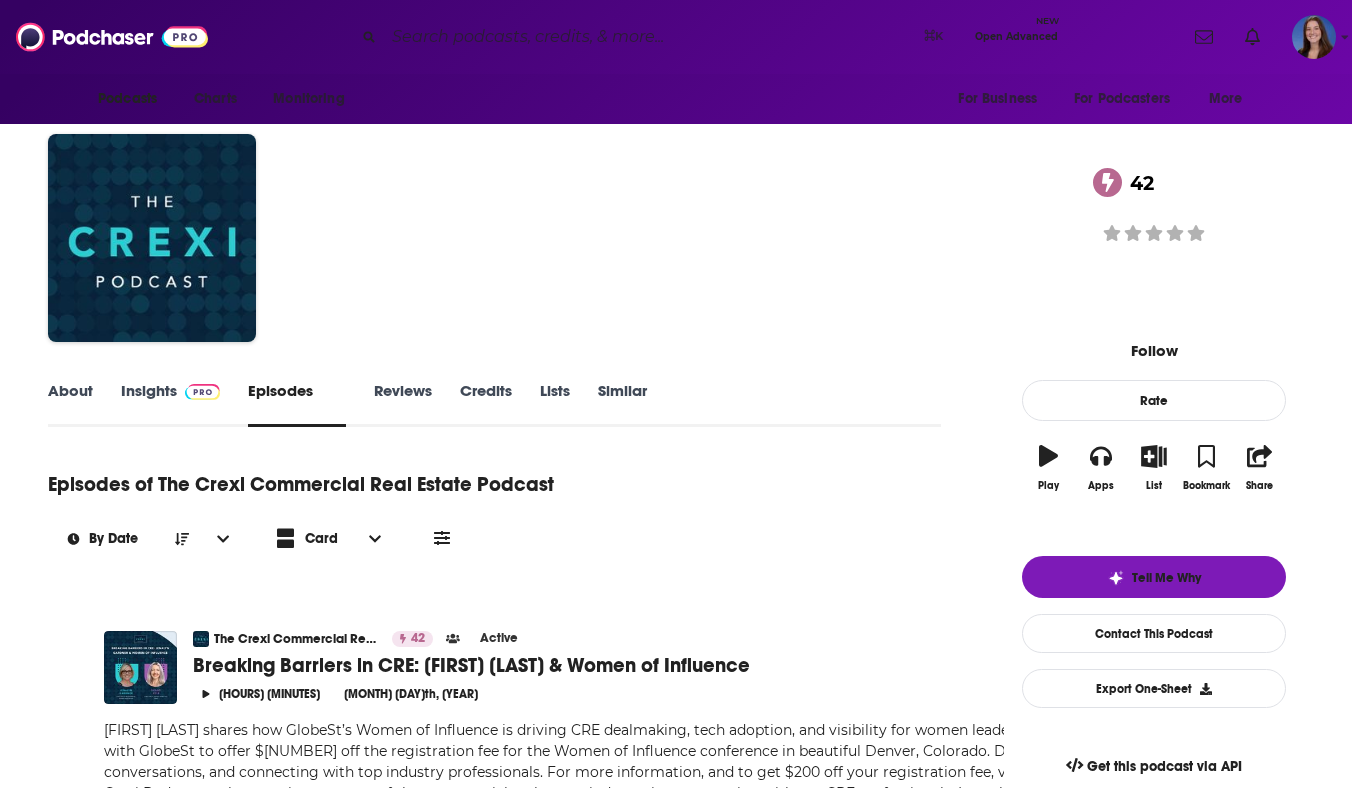 click on "About" at bounding box center (70, 404) 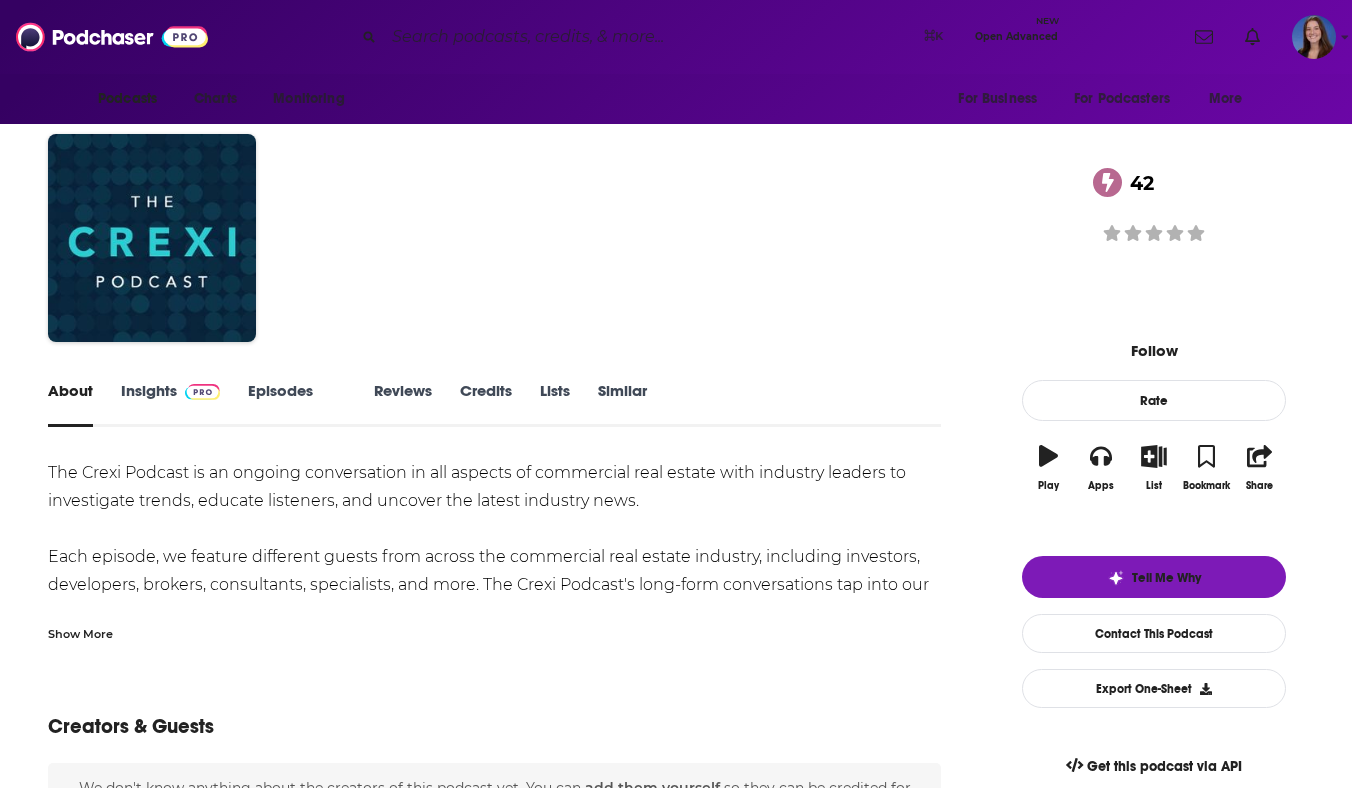 click on "Episodes 168" at bounding box center (297, 404) 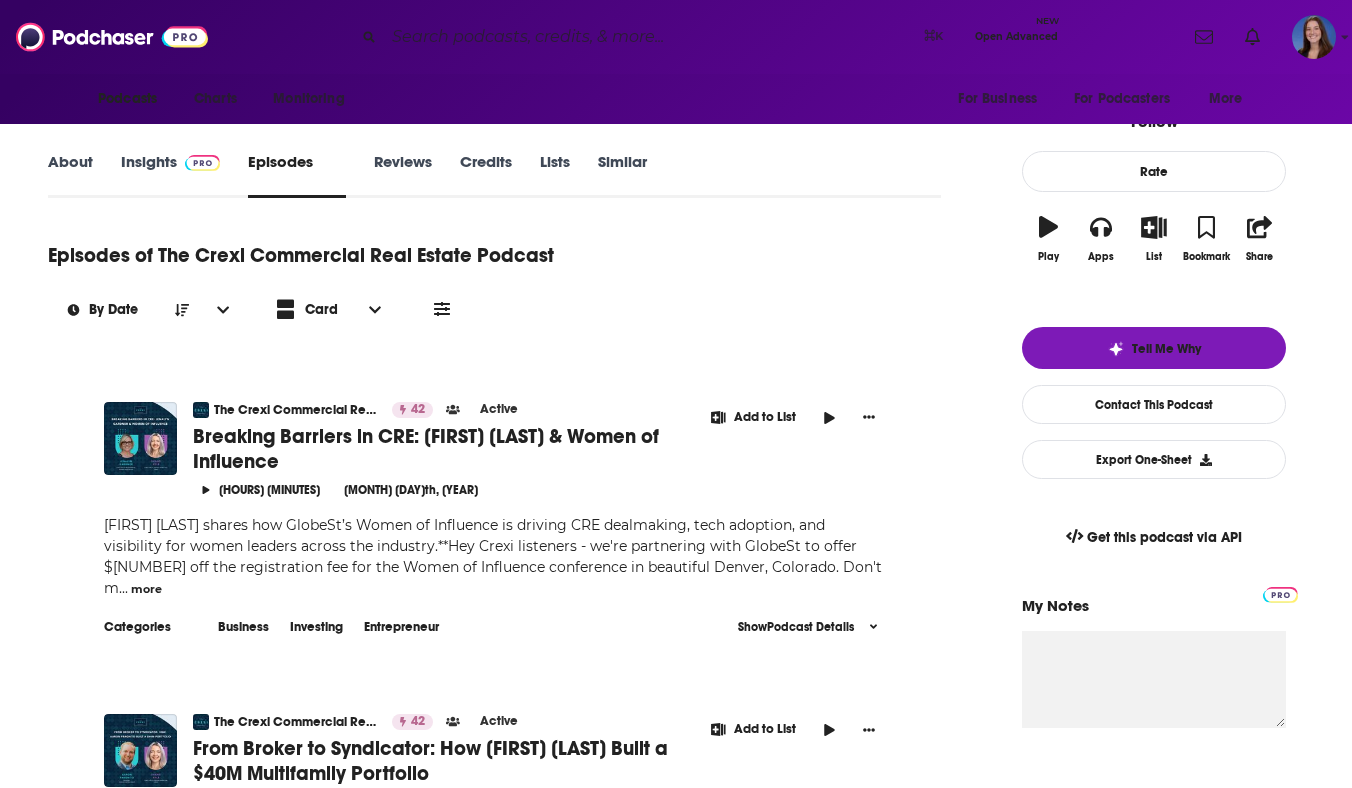 scroll, scrollTop: 238, scrollLeft: 0, axis: vertical 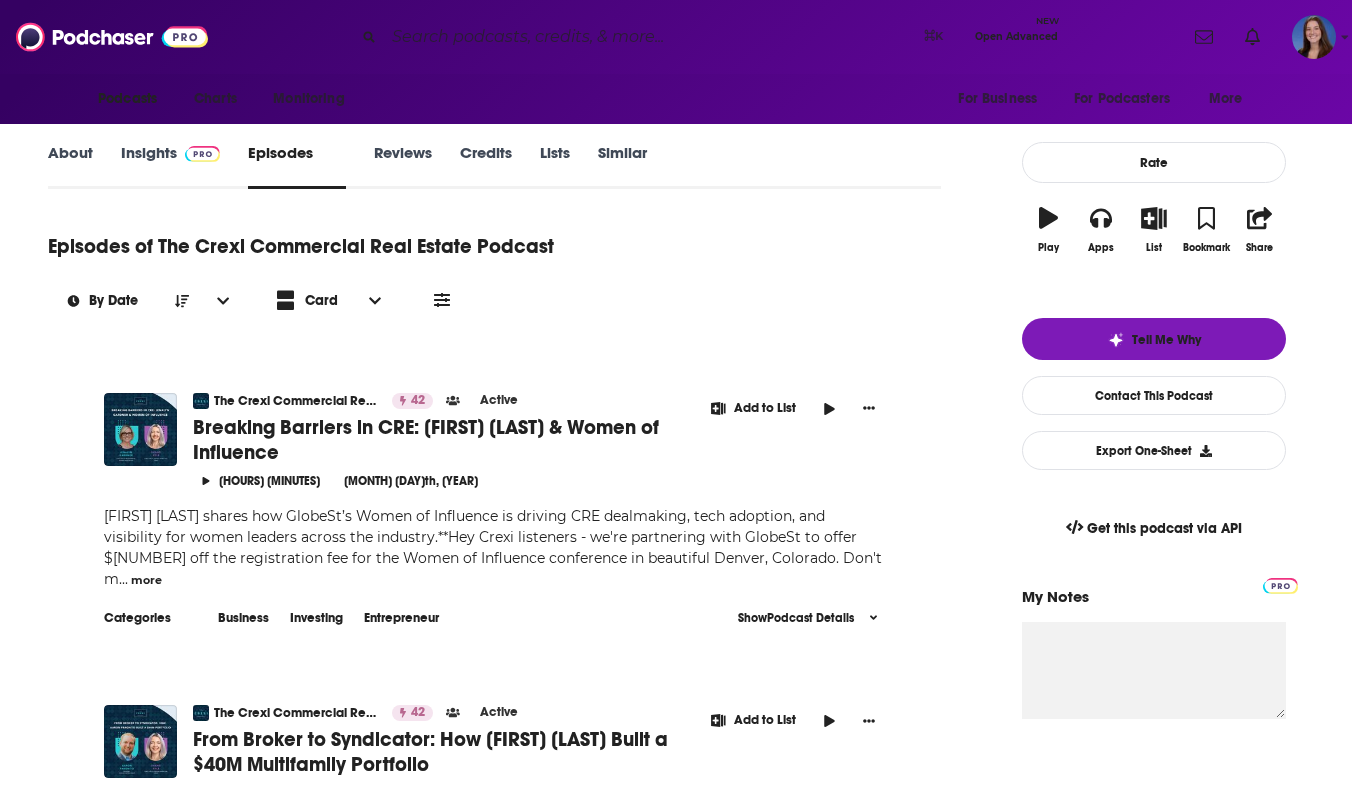 click on "more" at bounding box center (146, 580) 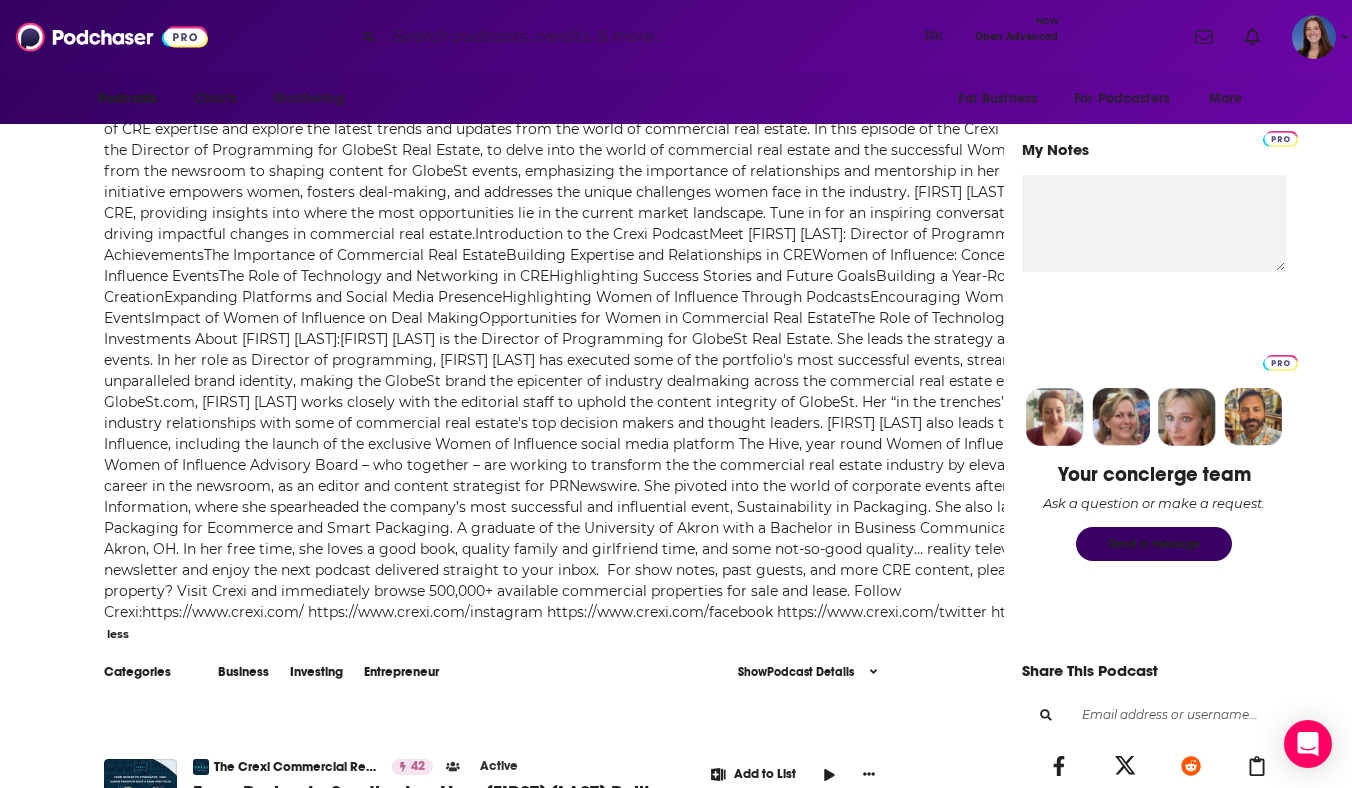 scroll, scrollTop: 692, scrollLeft: 0, axis: vertical 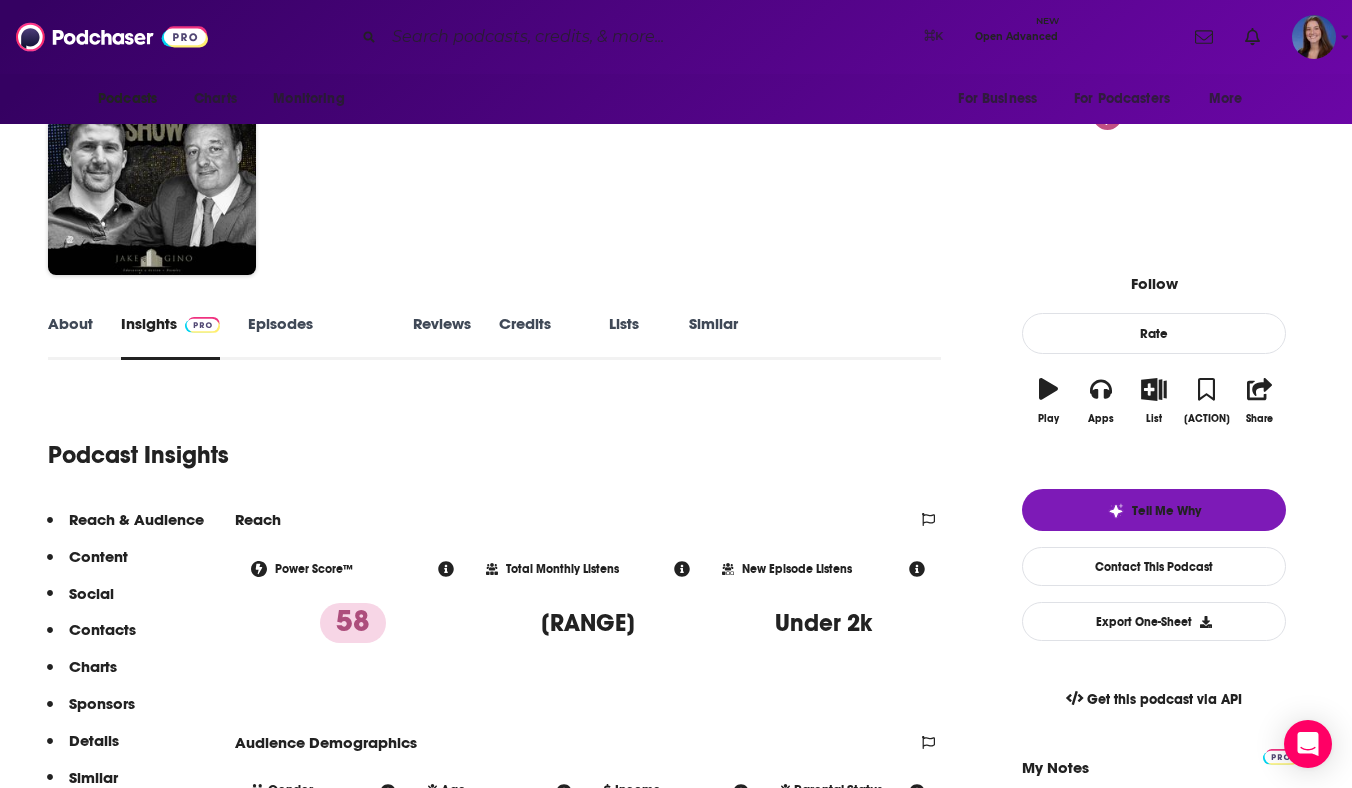 click on "Episodes 1242" at bounding box center [316, 337] 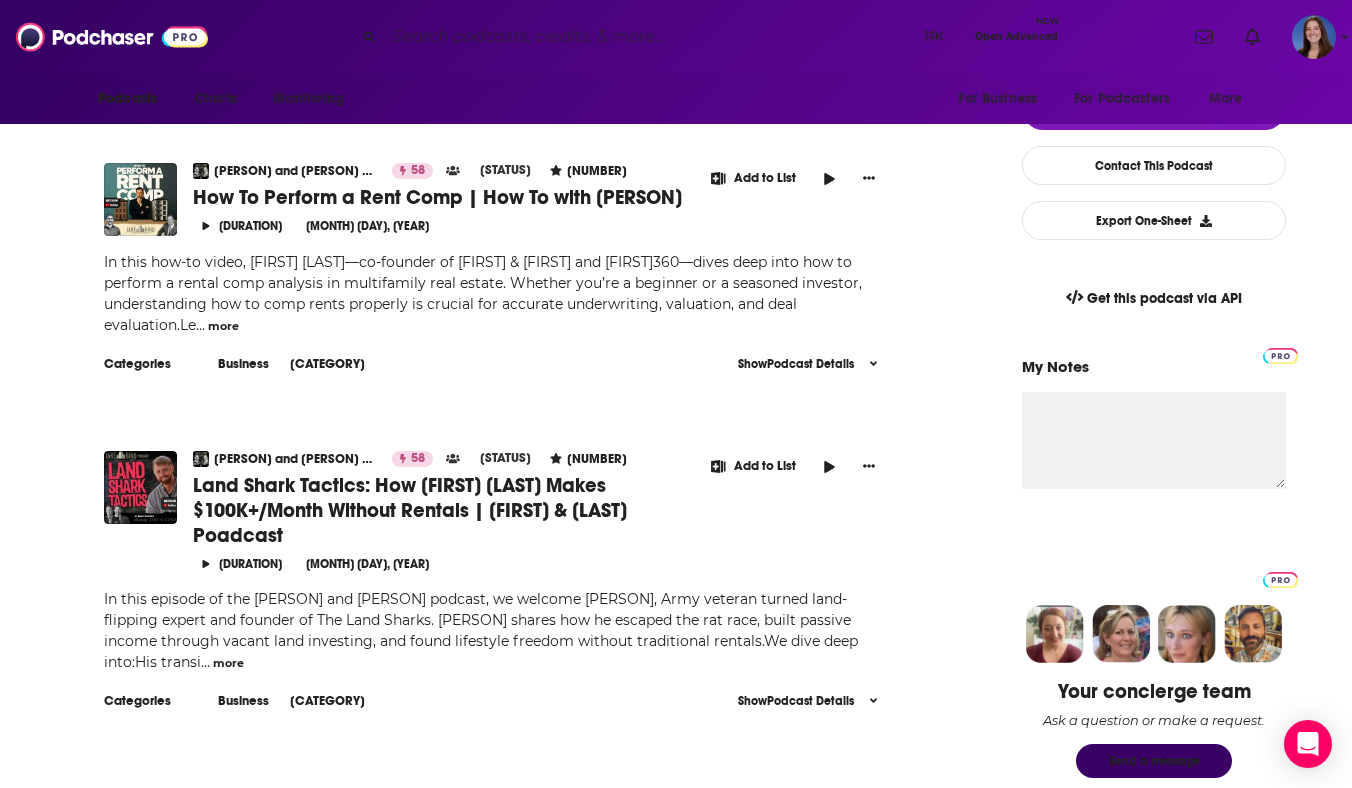 scroll, scrollTop: 457, scrollLeft: 0, axis: vertical 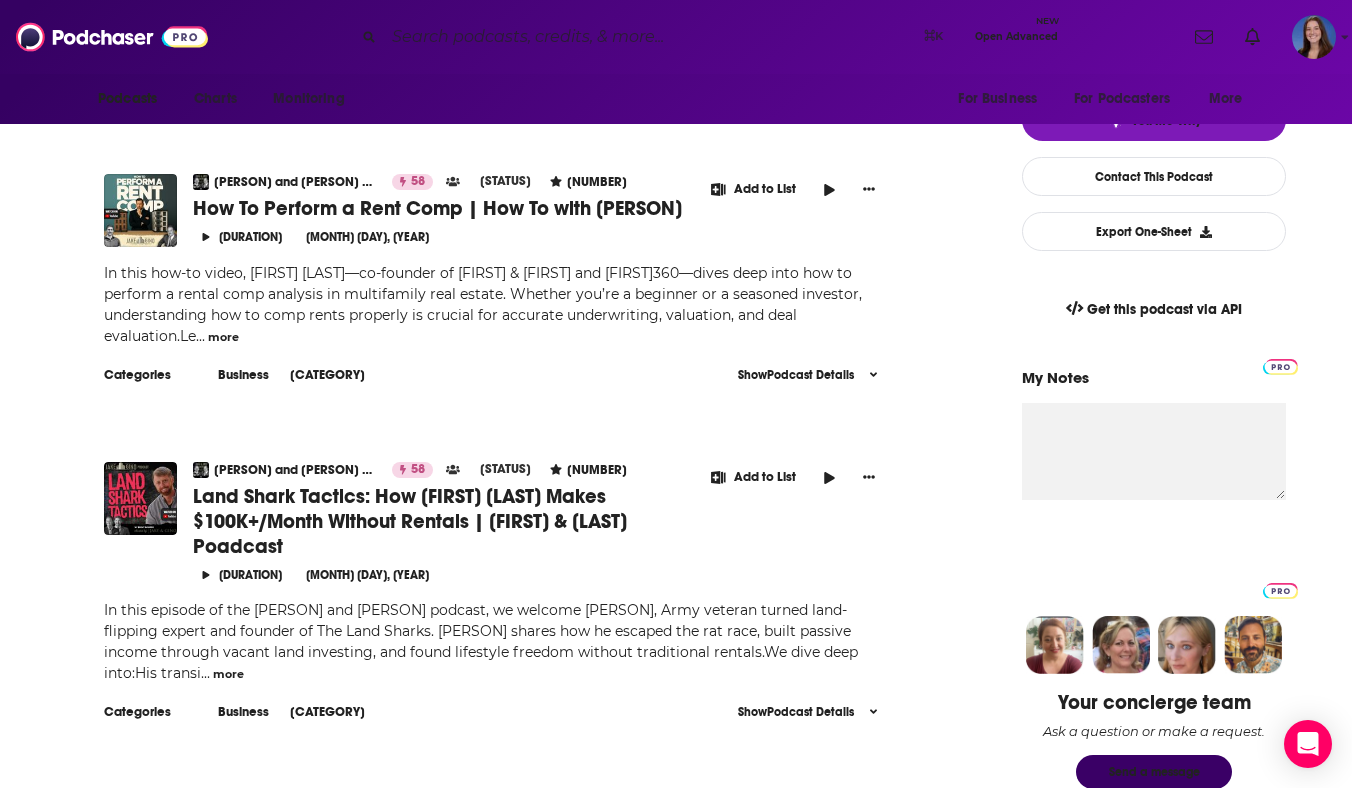 click on "more" at bounding box center (223, 337) 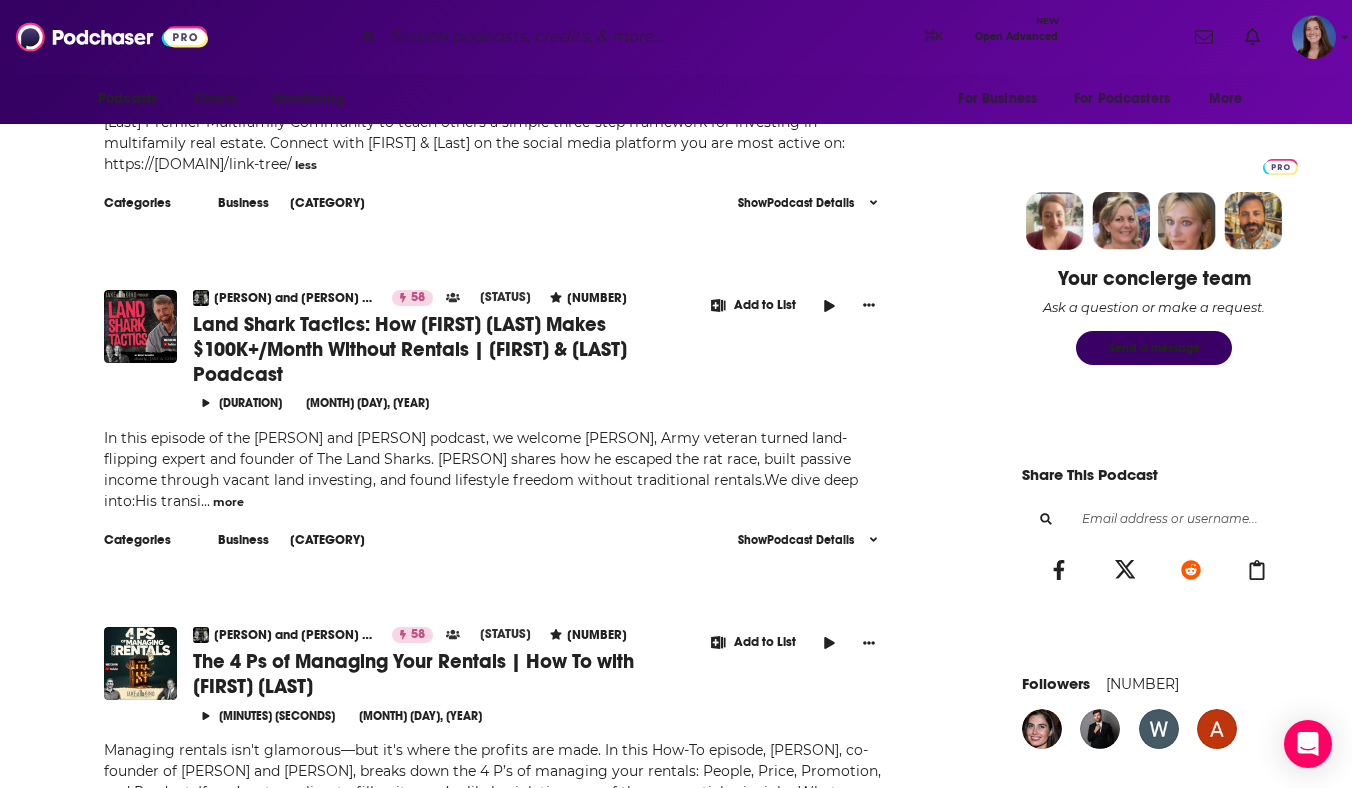 scroll, scrollTop: 883, scrollLeft: 0, axis: vertical 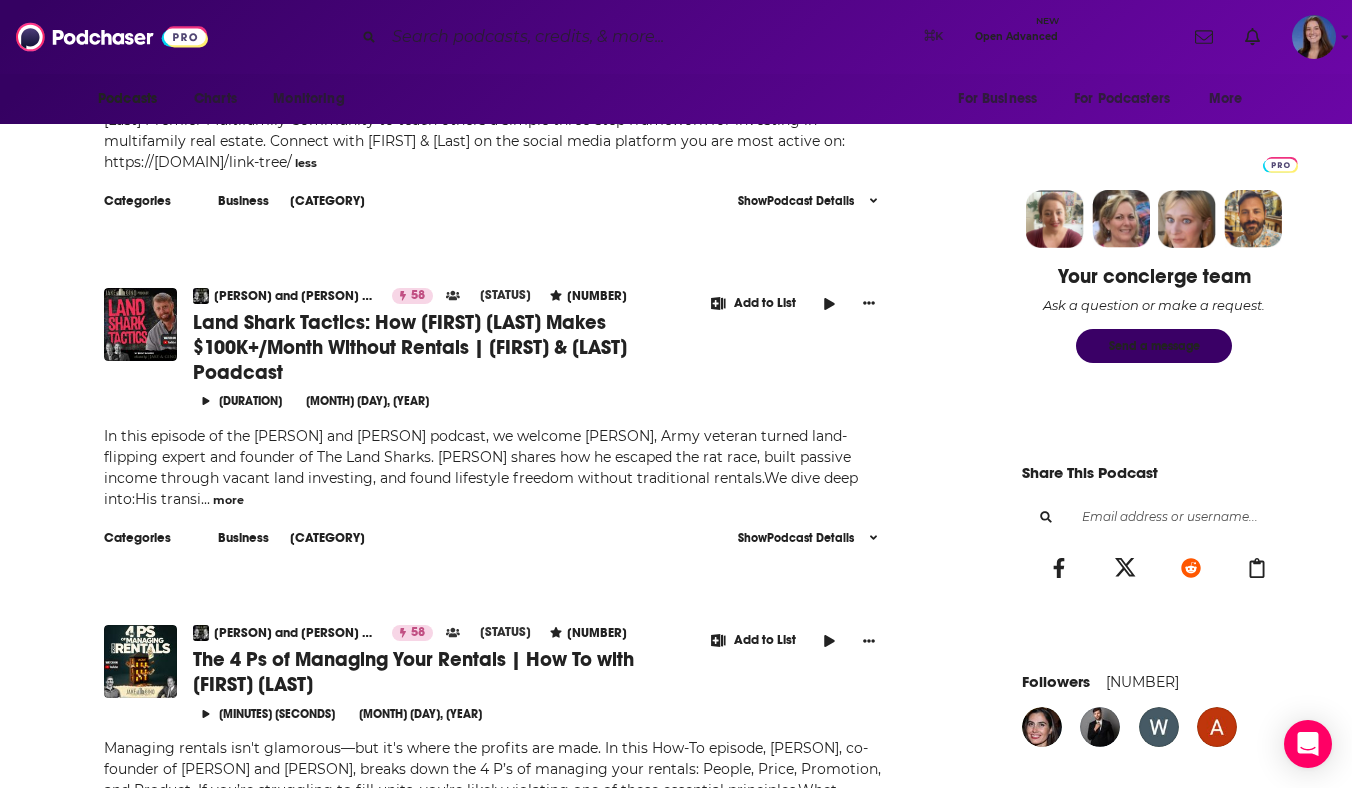 click on "more" at bounding box center [306, 163] 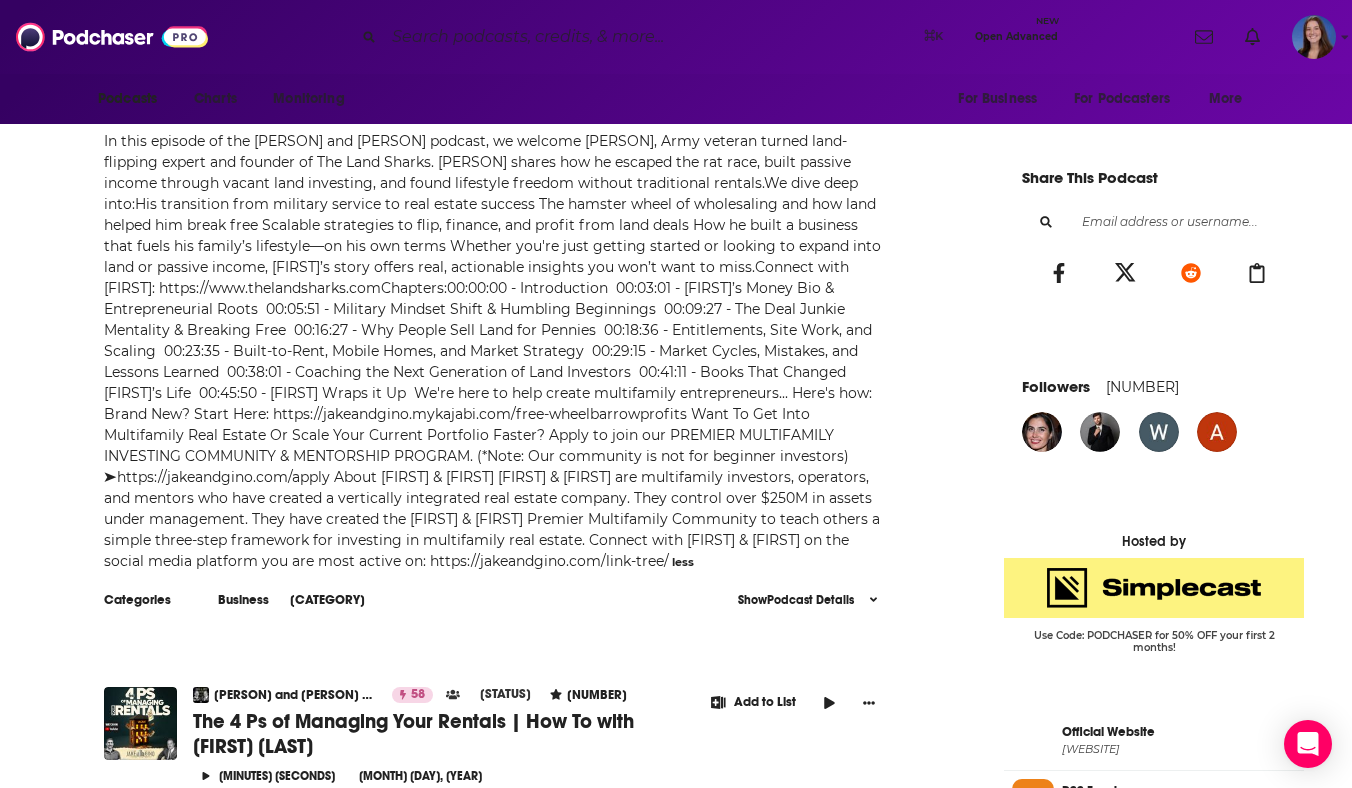 scroll, scrollTop: 1180, scrollLeft: 0, axis: vertical 